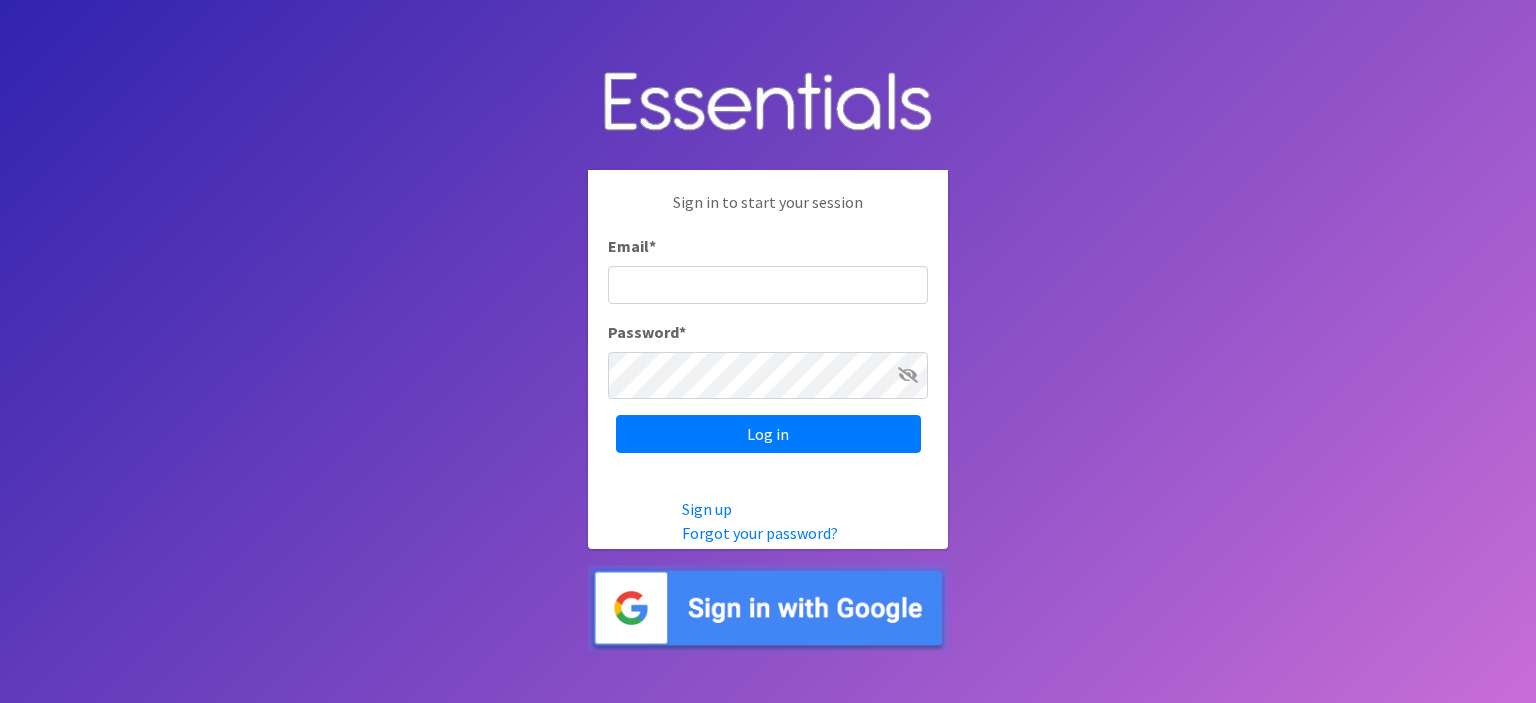 scroll, scrollTop: 0, scrollLeft: 0, axis: both 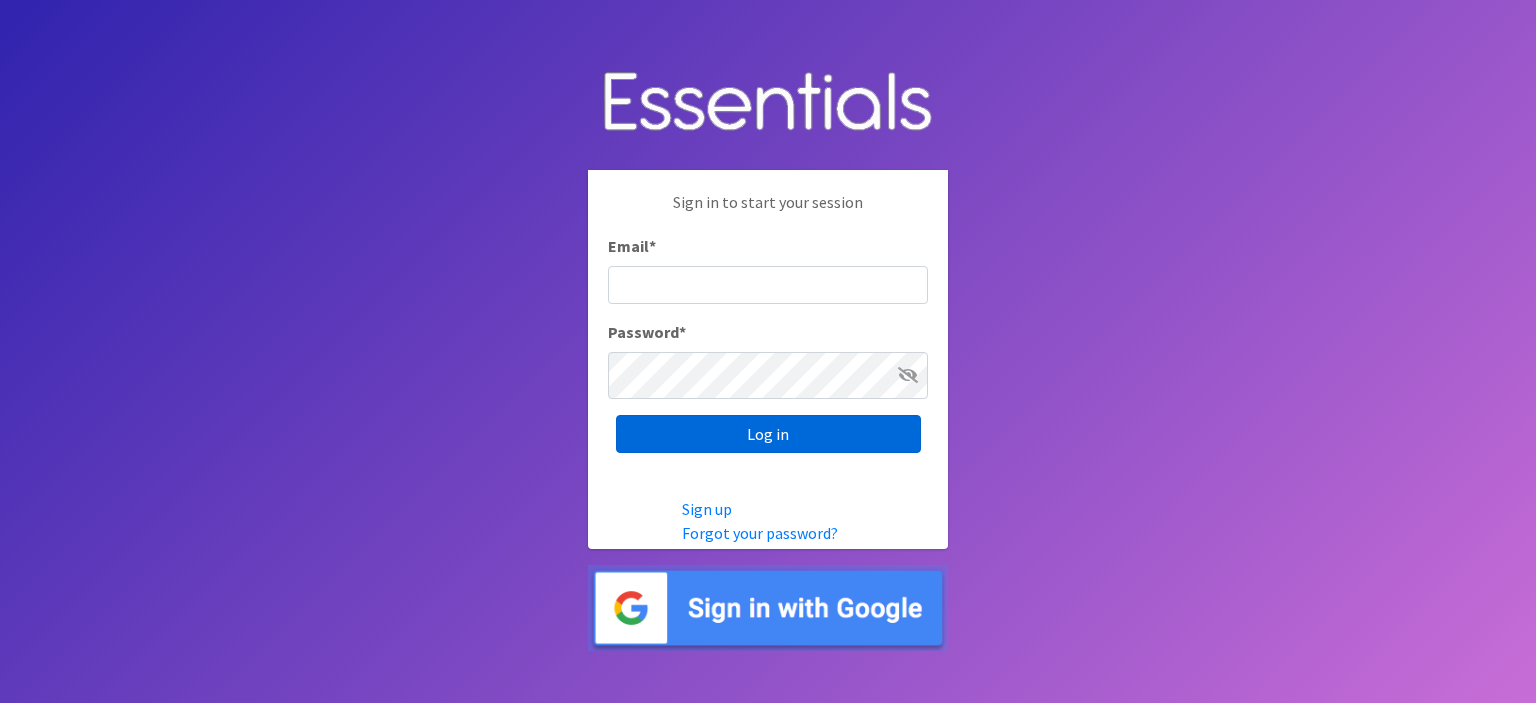 type on "[EMAIL]" 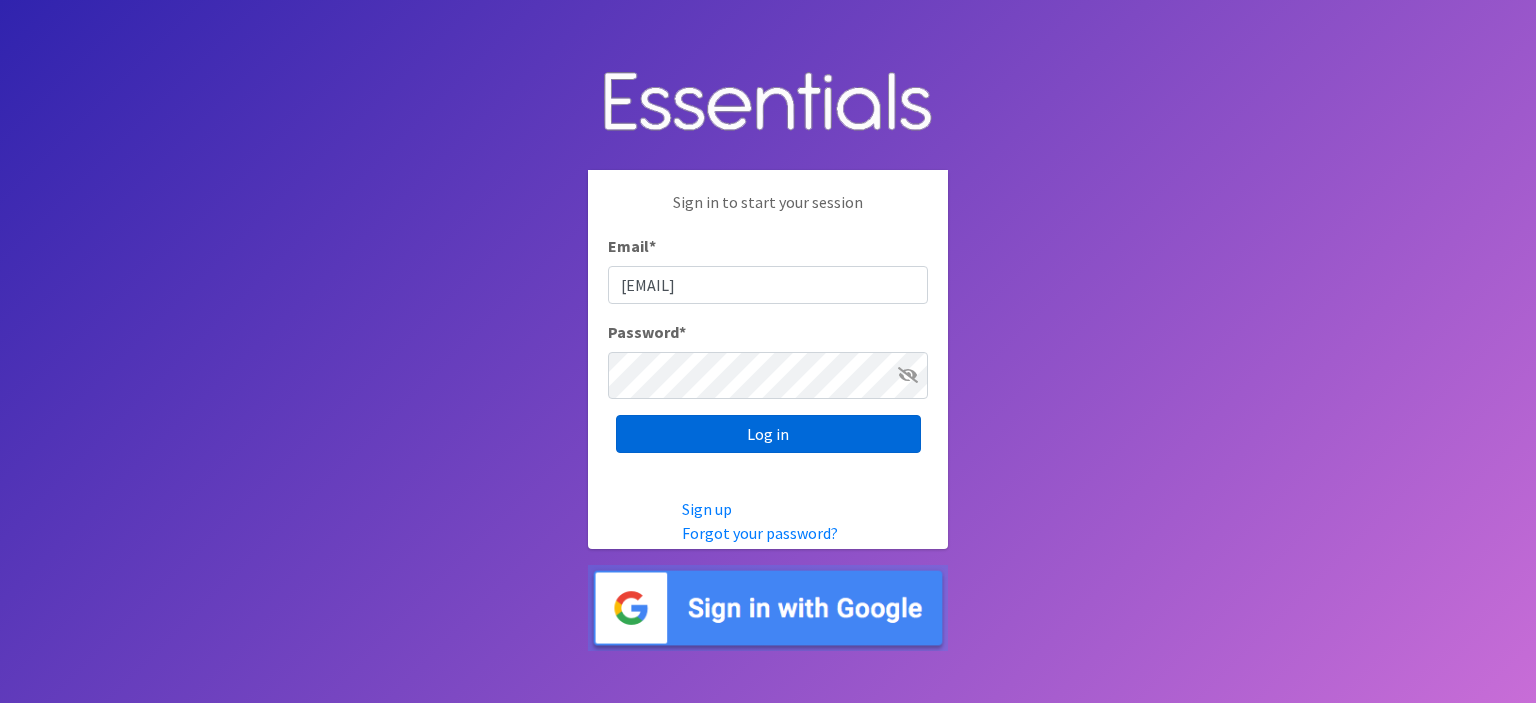 click on "Log in" at bounding box center (768, 434) 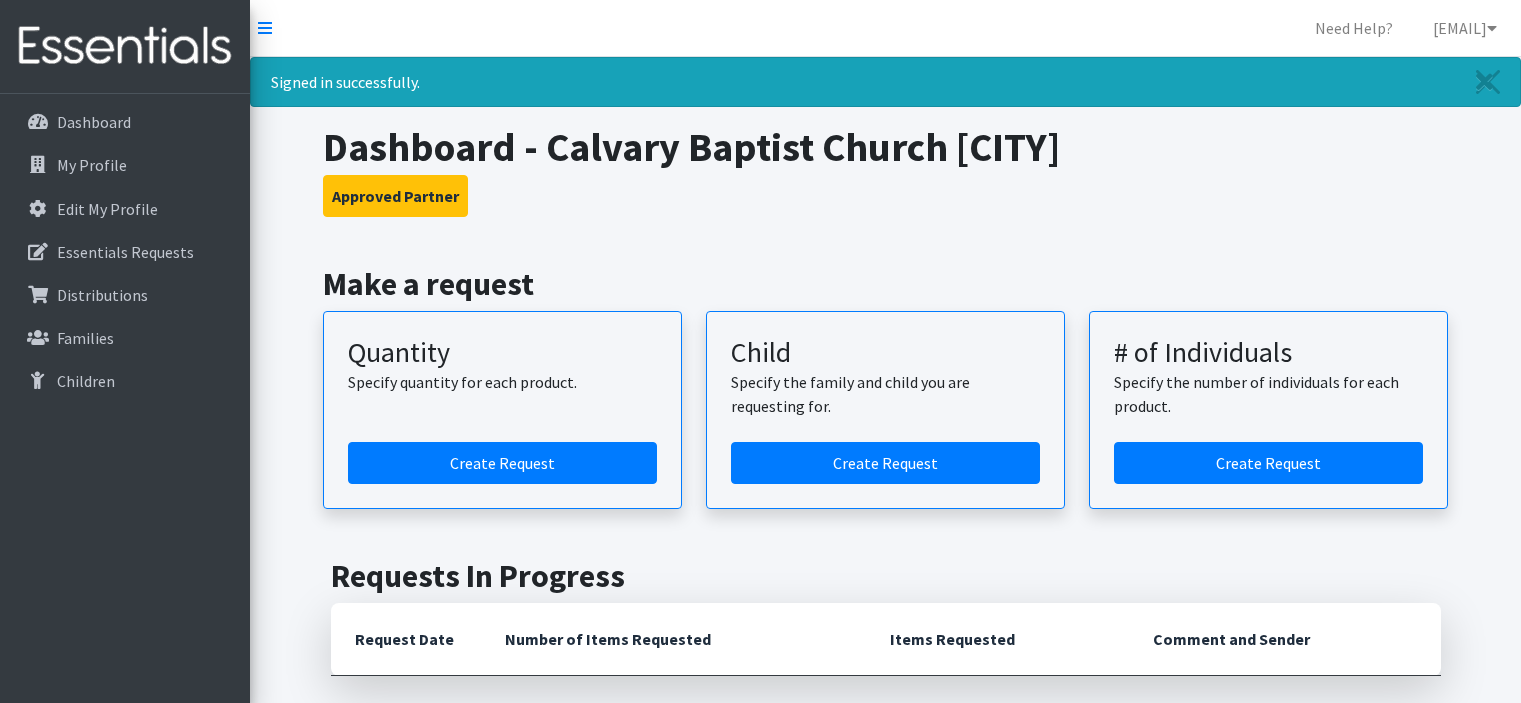 scroll, scrollTop: 0, scrollLeft: 0, axis: both 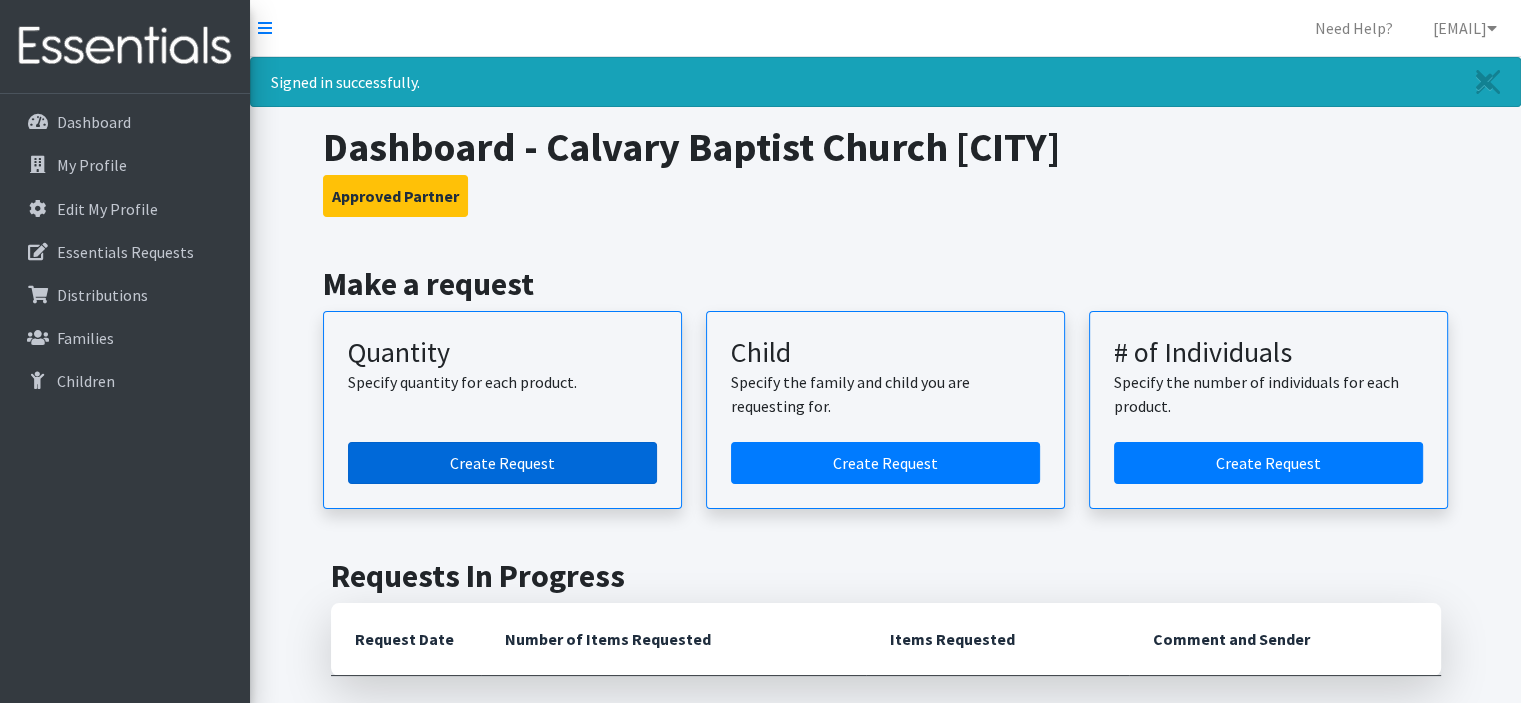 click on "Create Request" at bounding box center [502, 463] 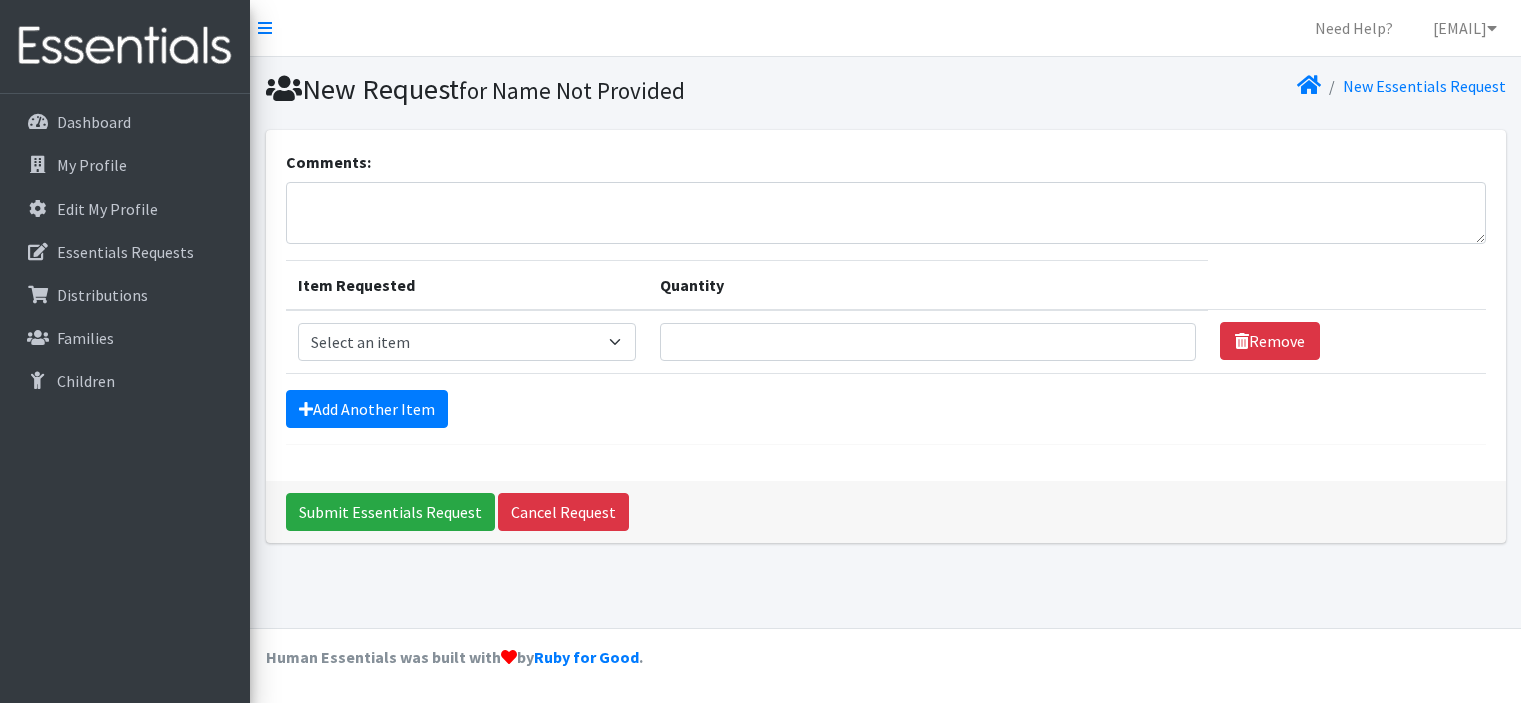 scroll, scrollTop: 0, scrollLeft: 0, axis: both 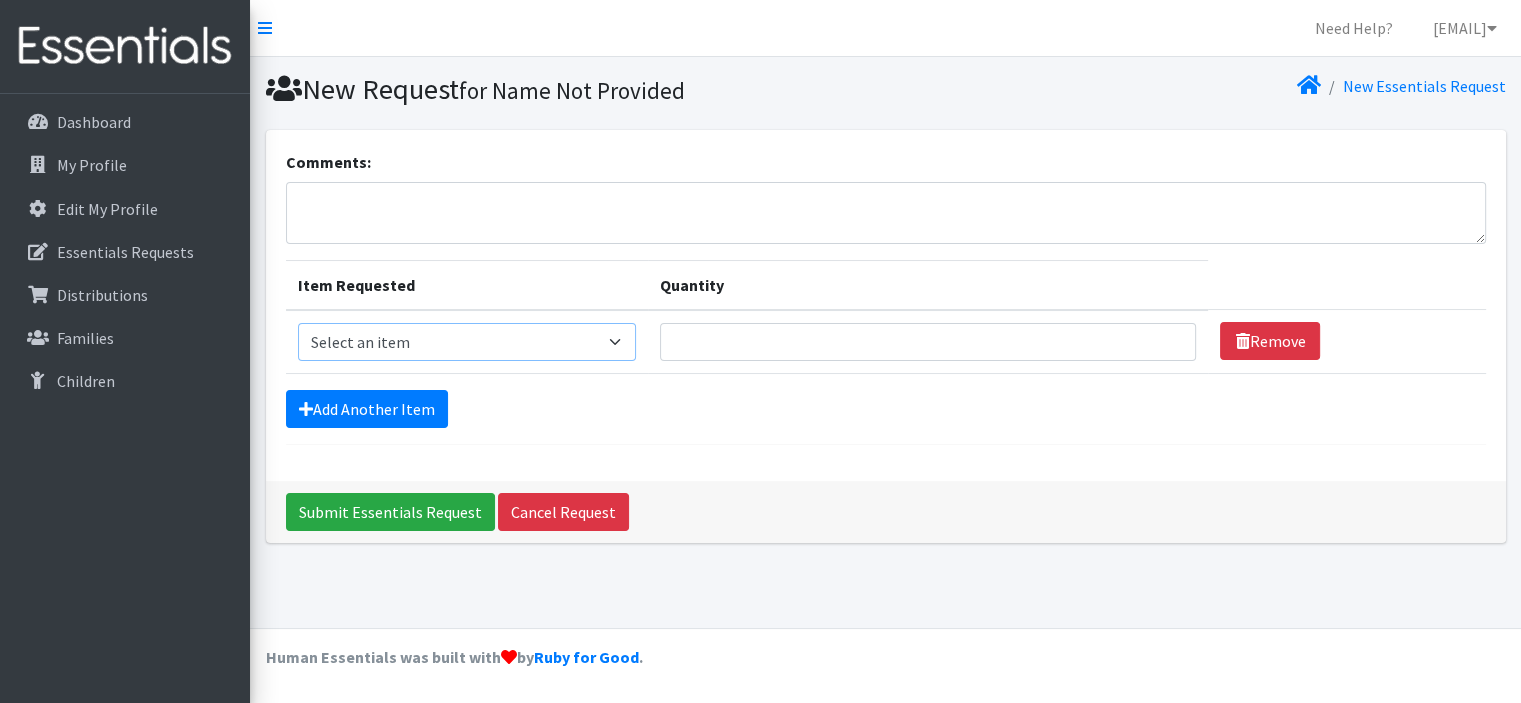 click on "Select an item
Child (Newborn)
Child (Size 1)
Child (Size 2)
Child (Size 3)
Child (Size 4)
Child (Size 5)
Child (Size 6)" at bounding box center [467, 342] 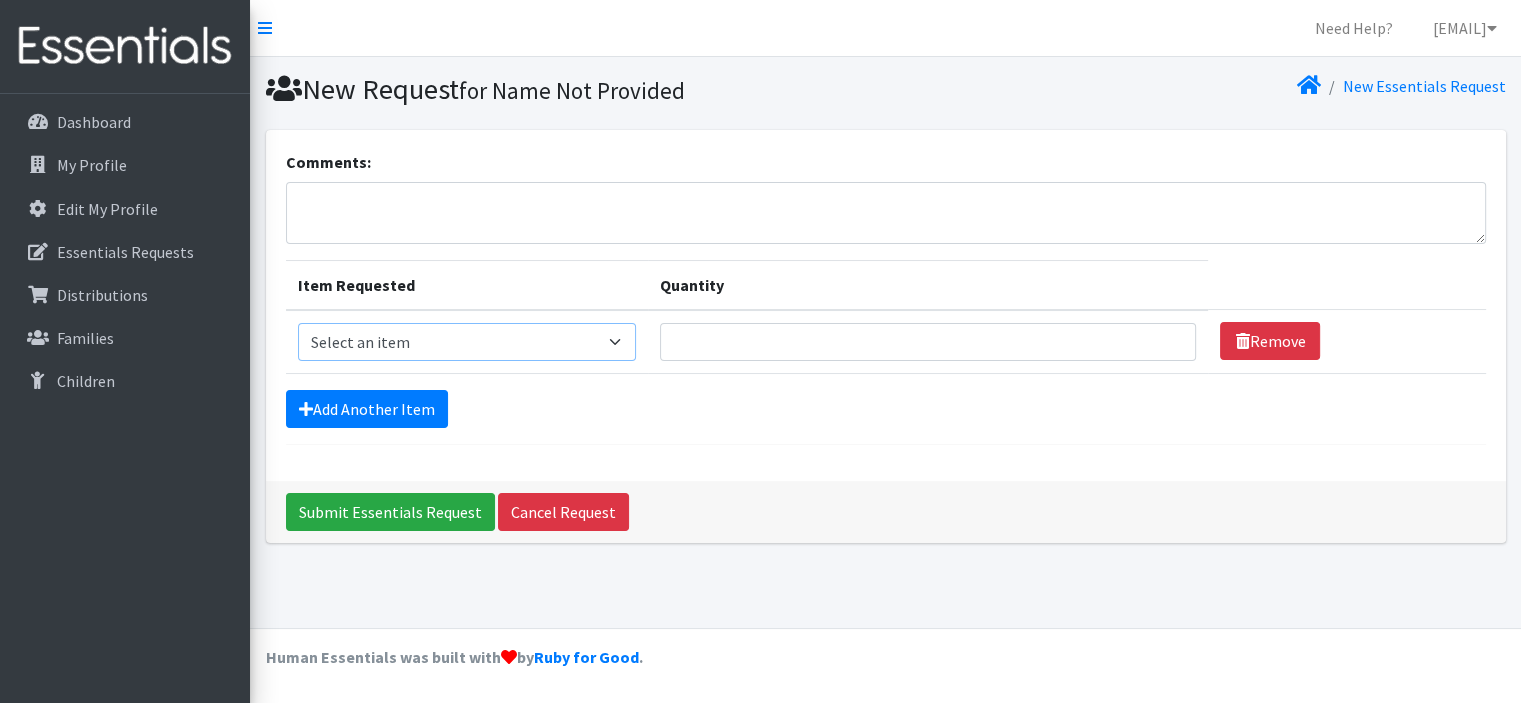 select on "3063" 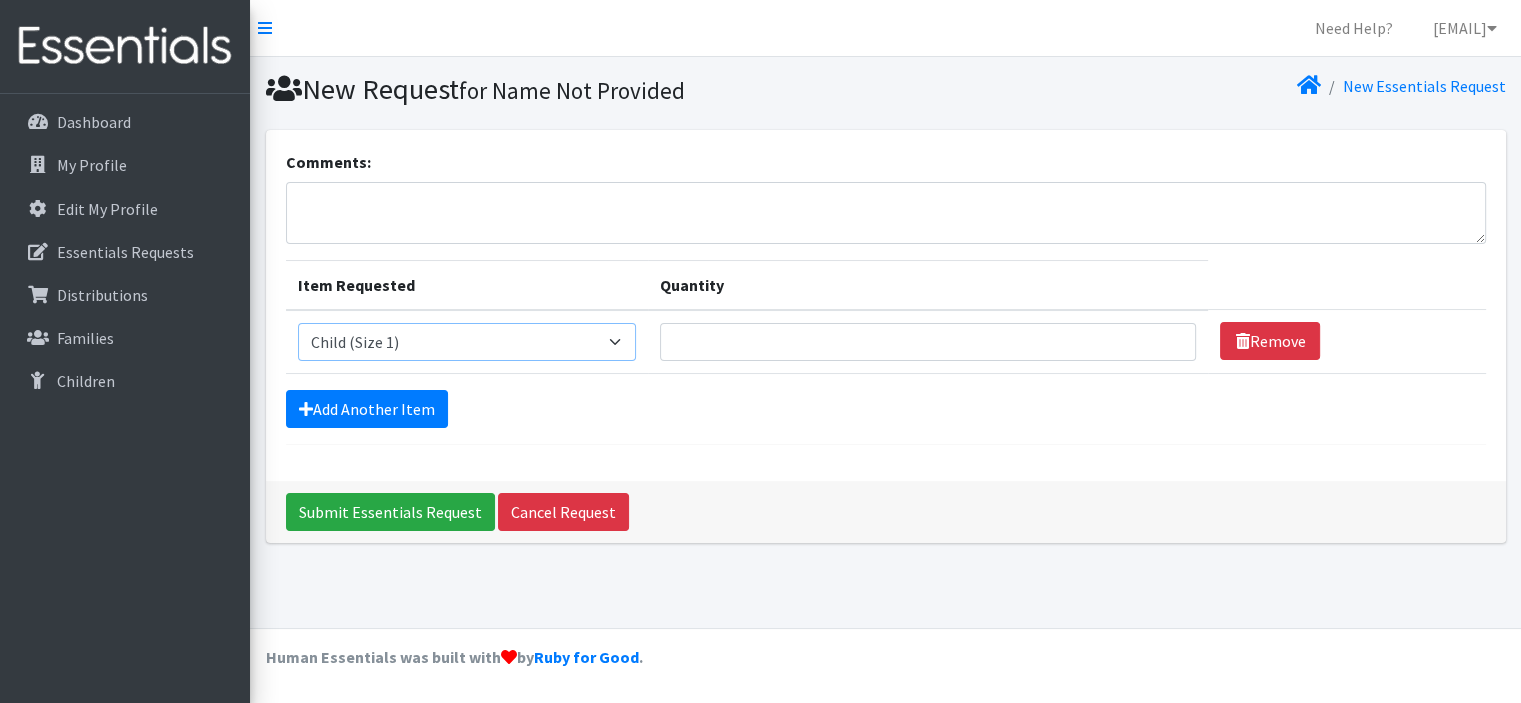 click on "Select an item
Child (Newborn)
Child (Size 1)
Child (Size 2)
Child (Size 3)
Child (Size 4)
Child (Size 5)
Child (Size 6)" at bounding box center [467, 342] 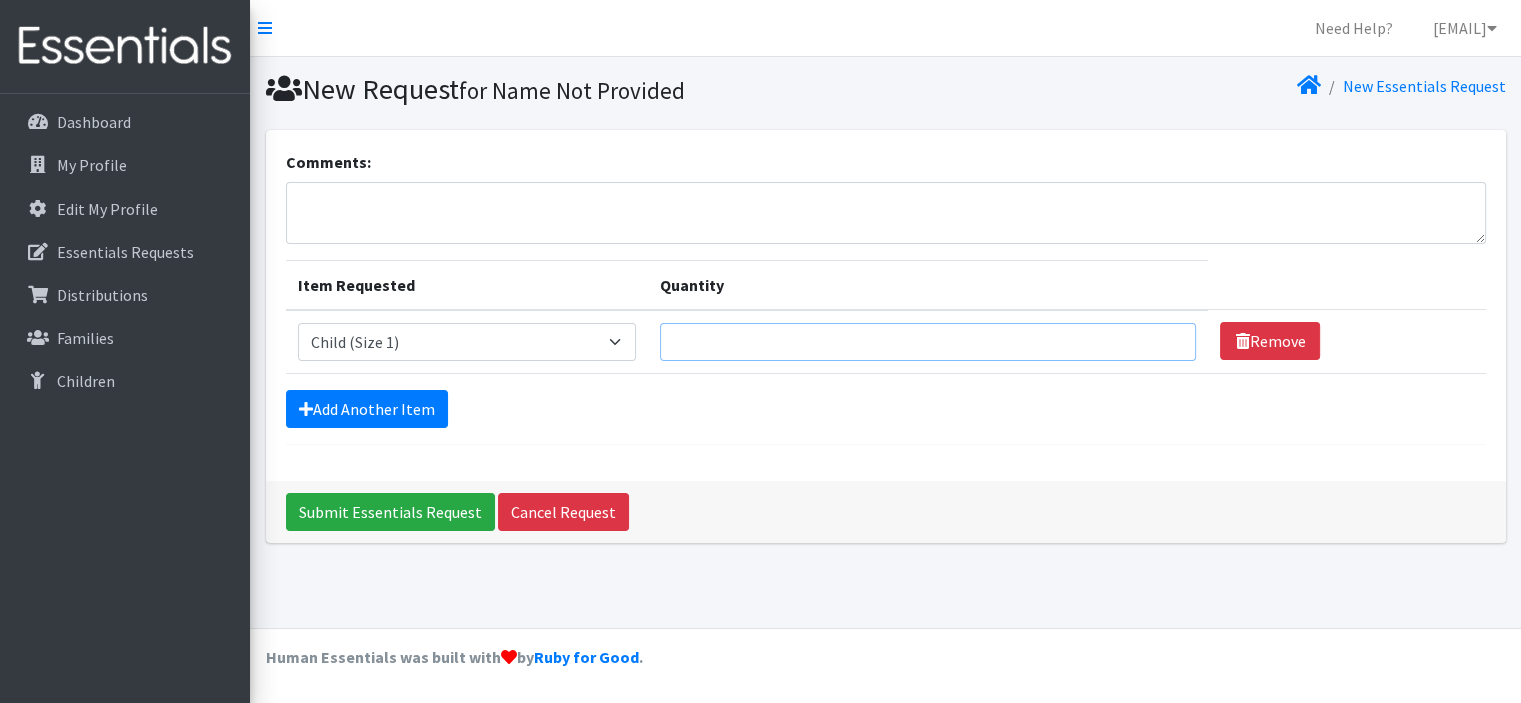 click on "Quantity" at bounding box center [928, 342] 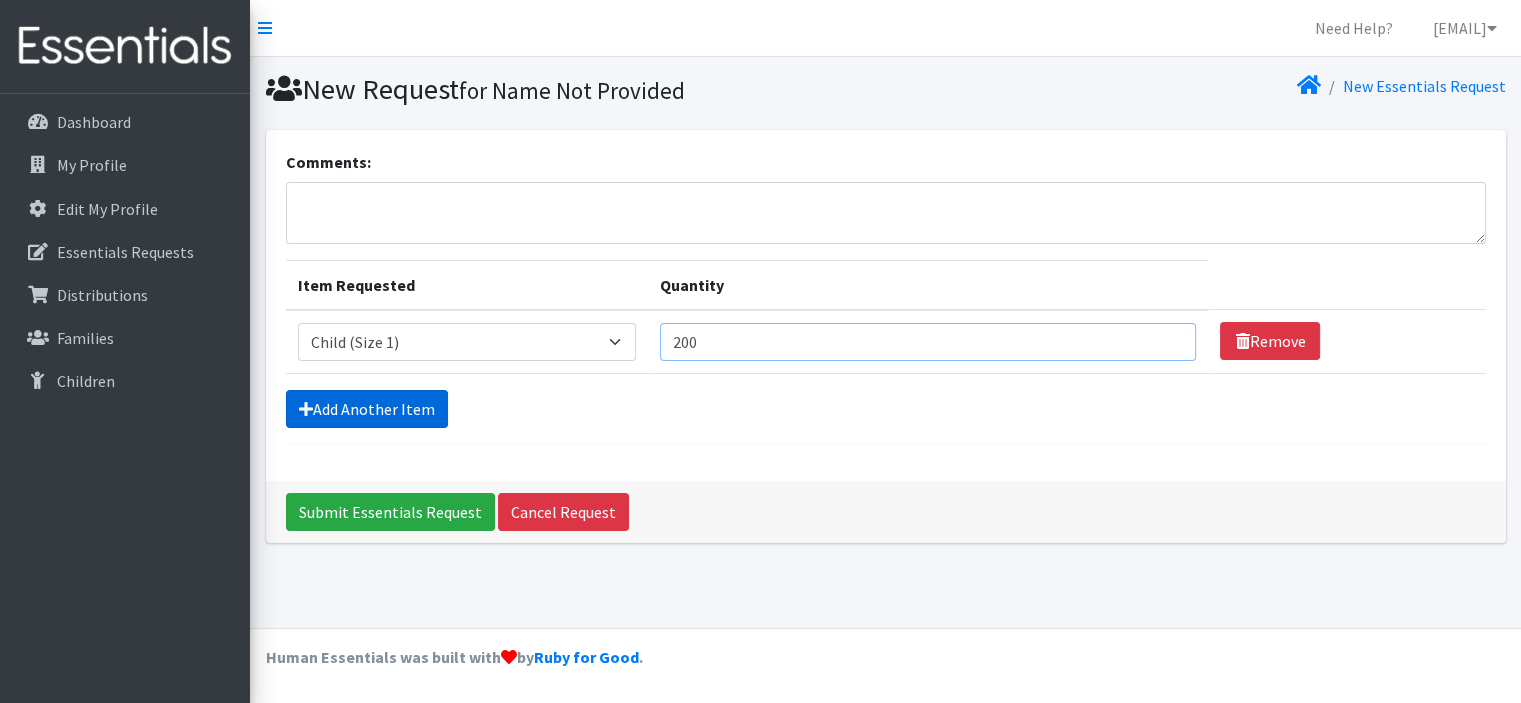 type on "200" 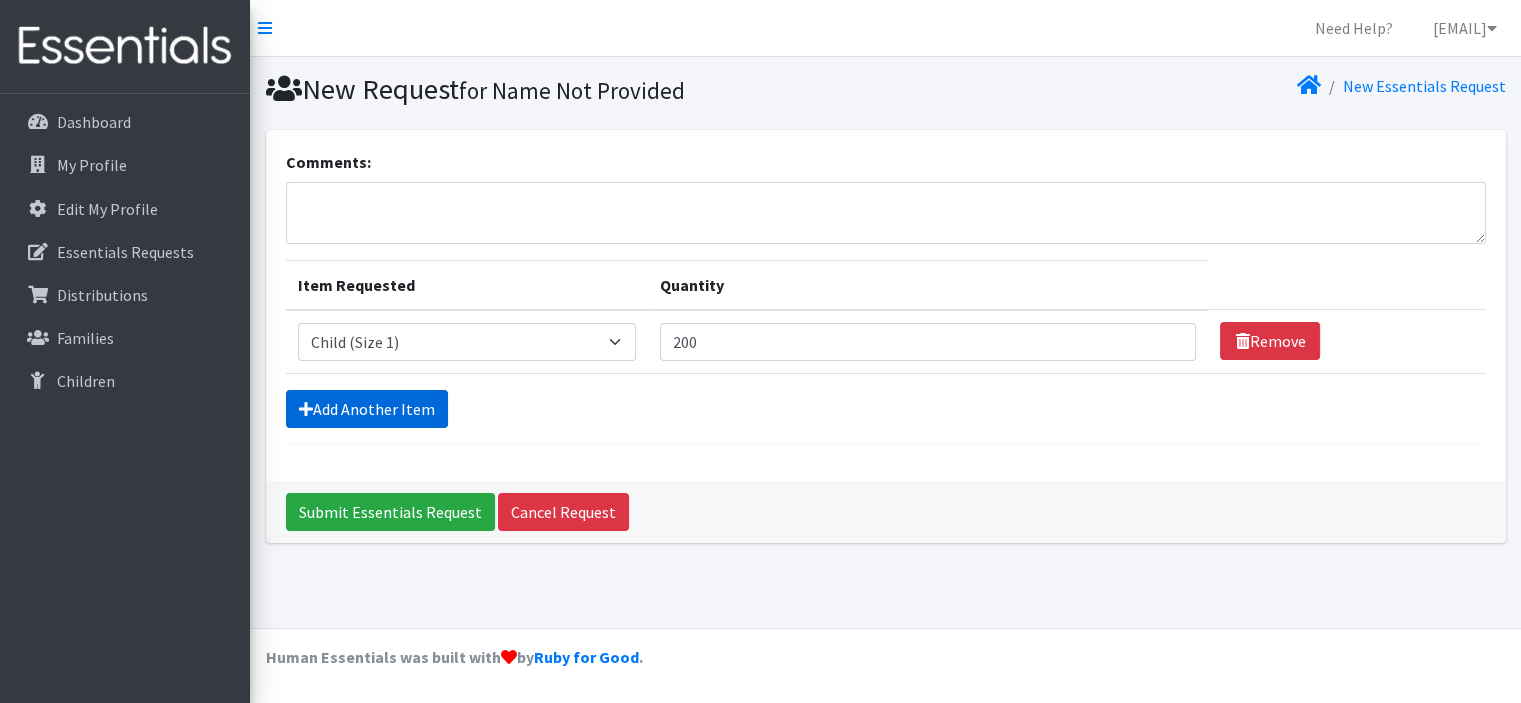 click on "Add Another Item" at bounding box center (367, 409) 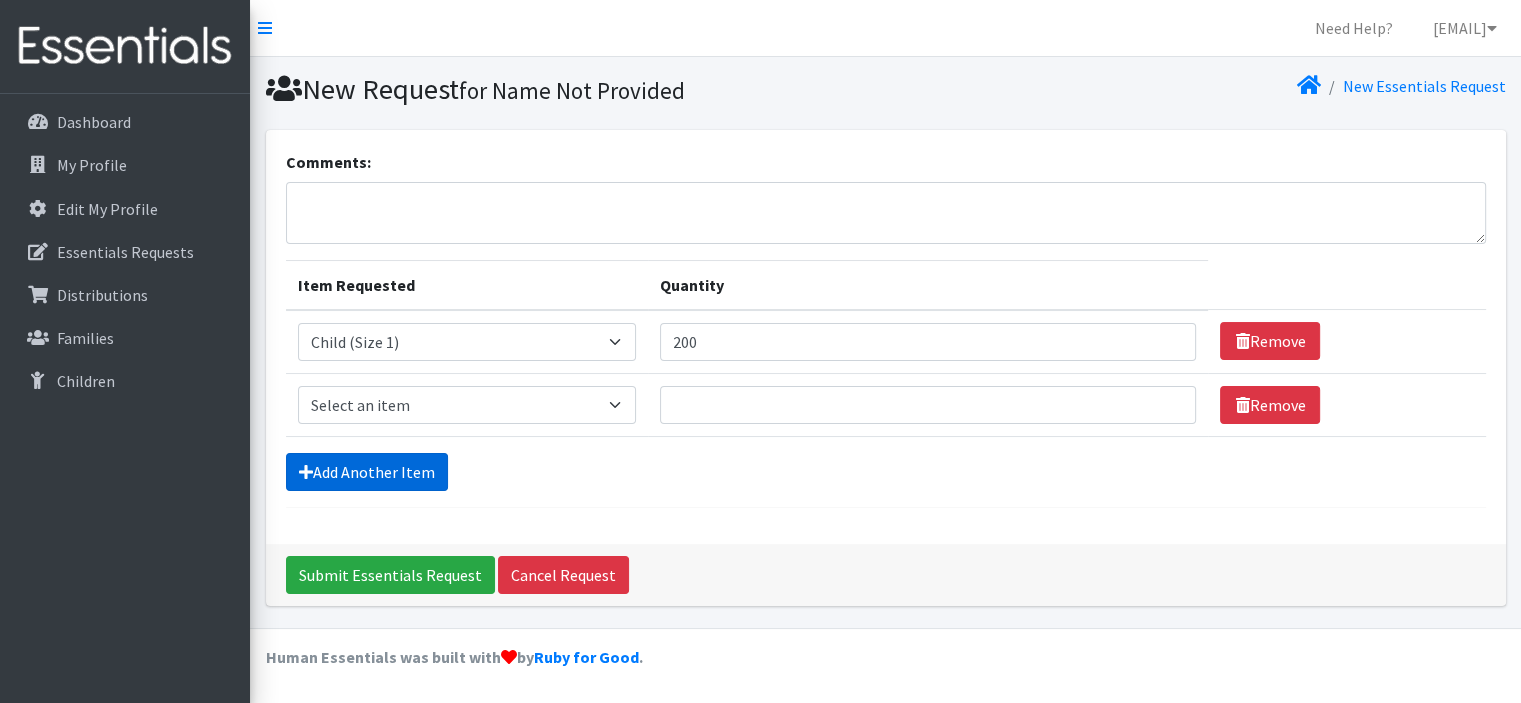scroll, scrollTop: 179, scrollLeft: 0, axis: vertical 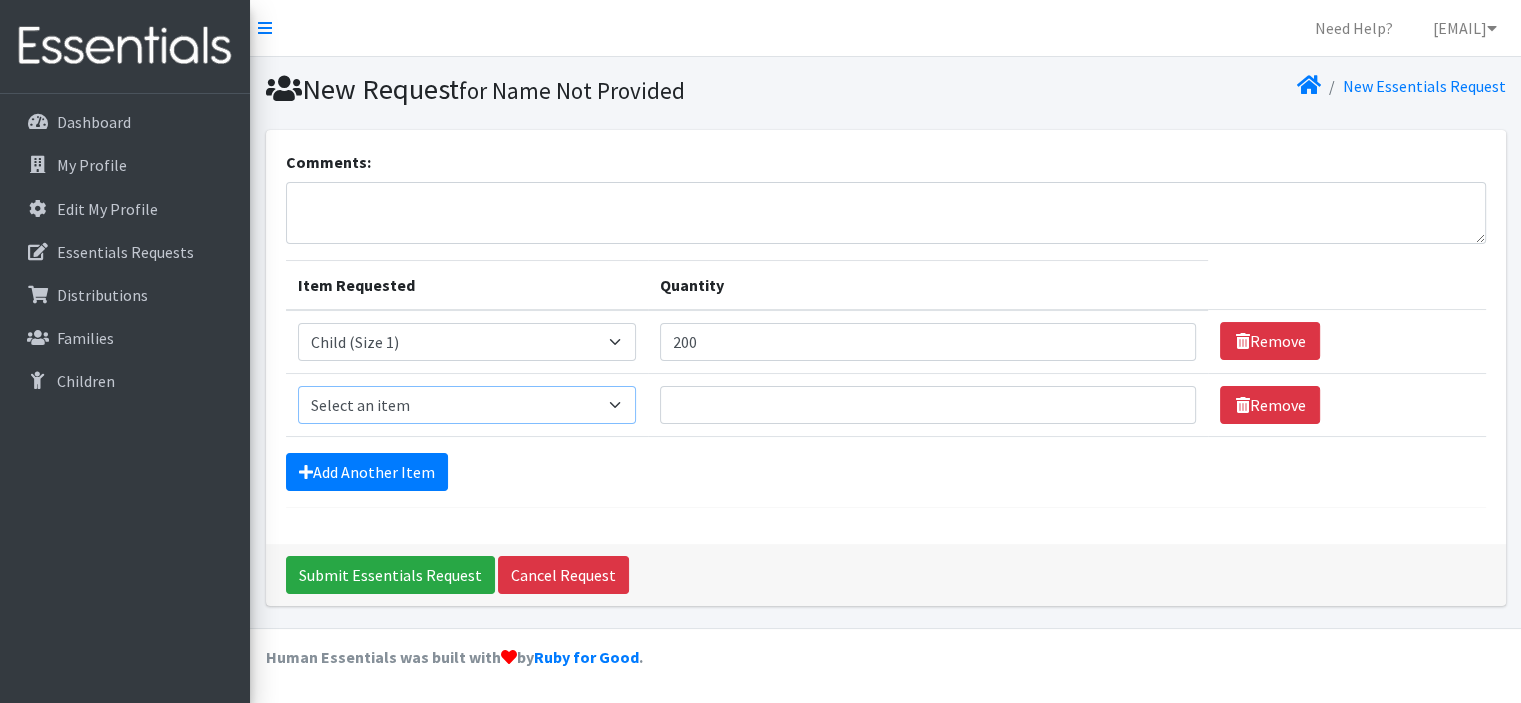 click on "Select an item
Child (Newborn)
Child (Size 1)
Child (Size 2)
Child (Size 3)
Child (Size 4)
Child (Size 5)
Child (Size 6)" at bounding box center [467, 405] 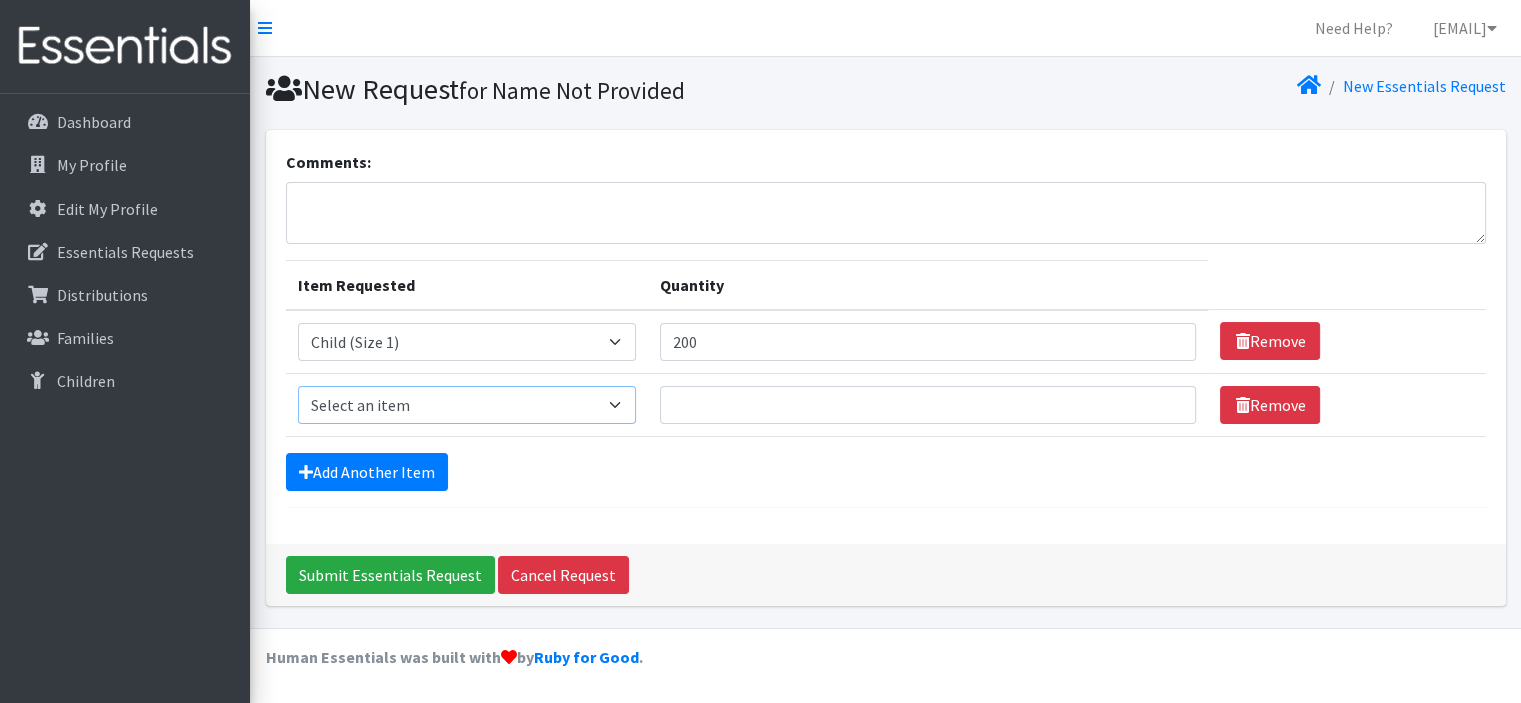 select on "3070" 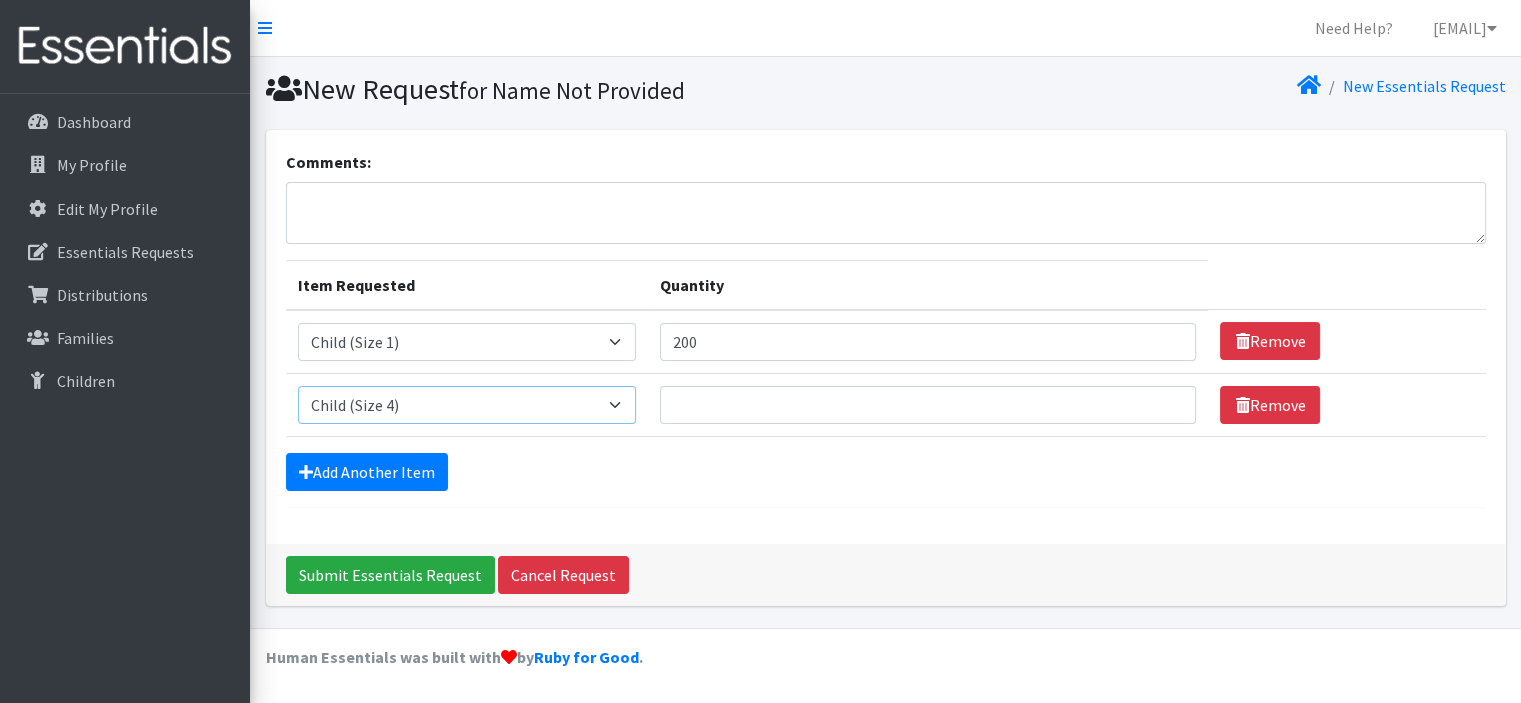 click on "Select an item
Child (Newborn)
Child (Size 1)
Child (Size 2)
Child (Size 3)
Child (Size 4)
Child (Size 5)
Child (Size 6)" at bounding box center [467, 405] 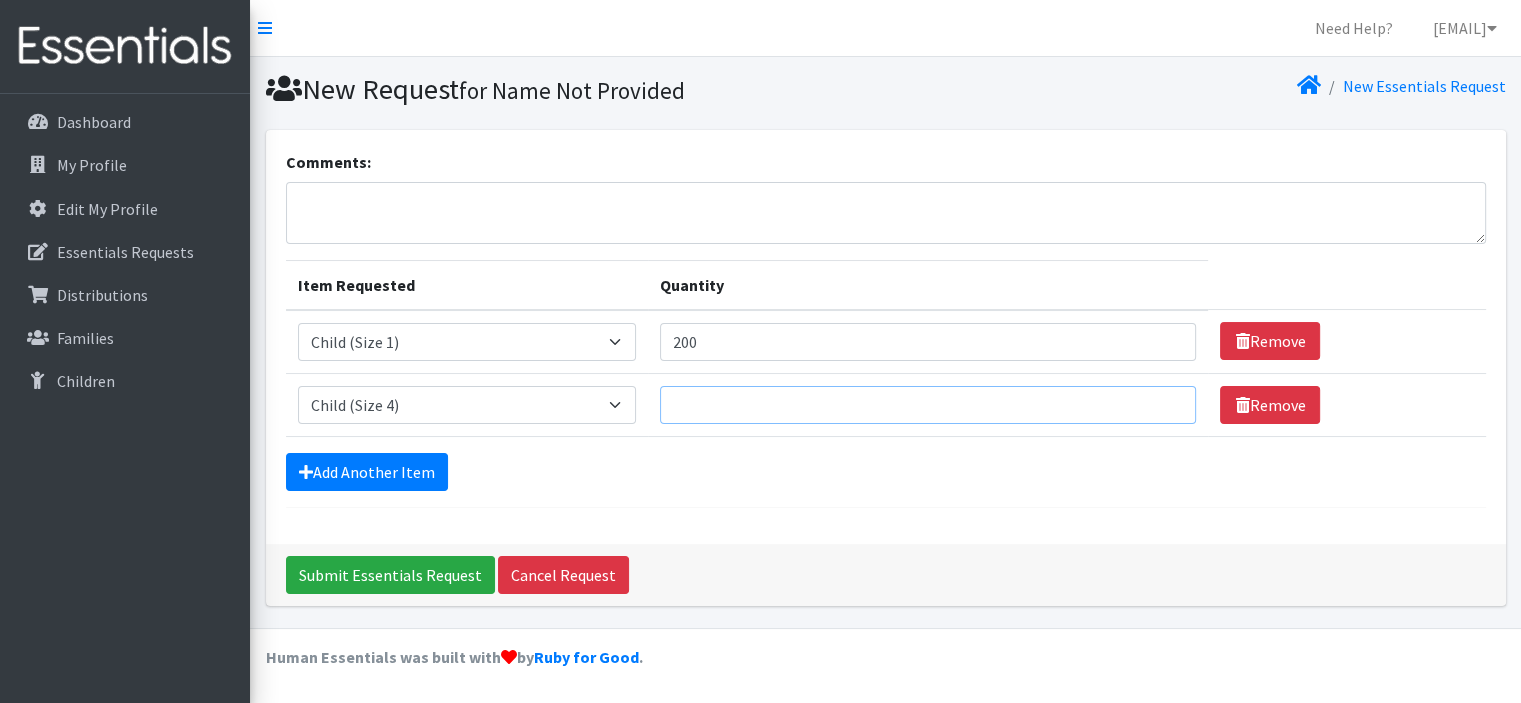 click on "Quantity" at bounding box center [928, 405] 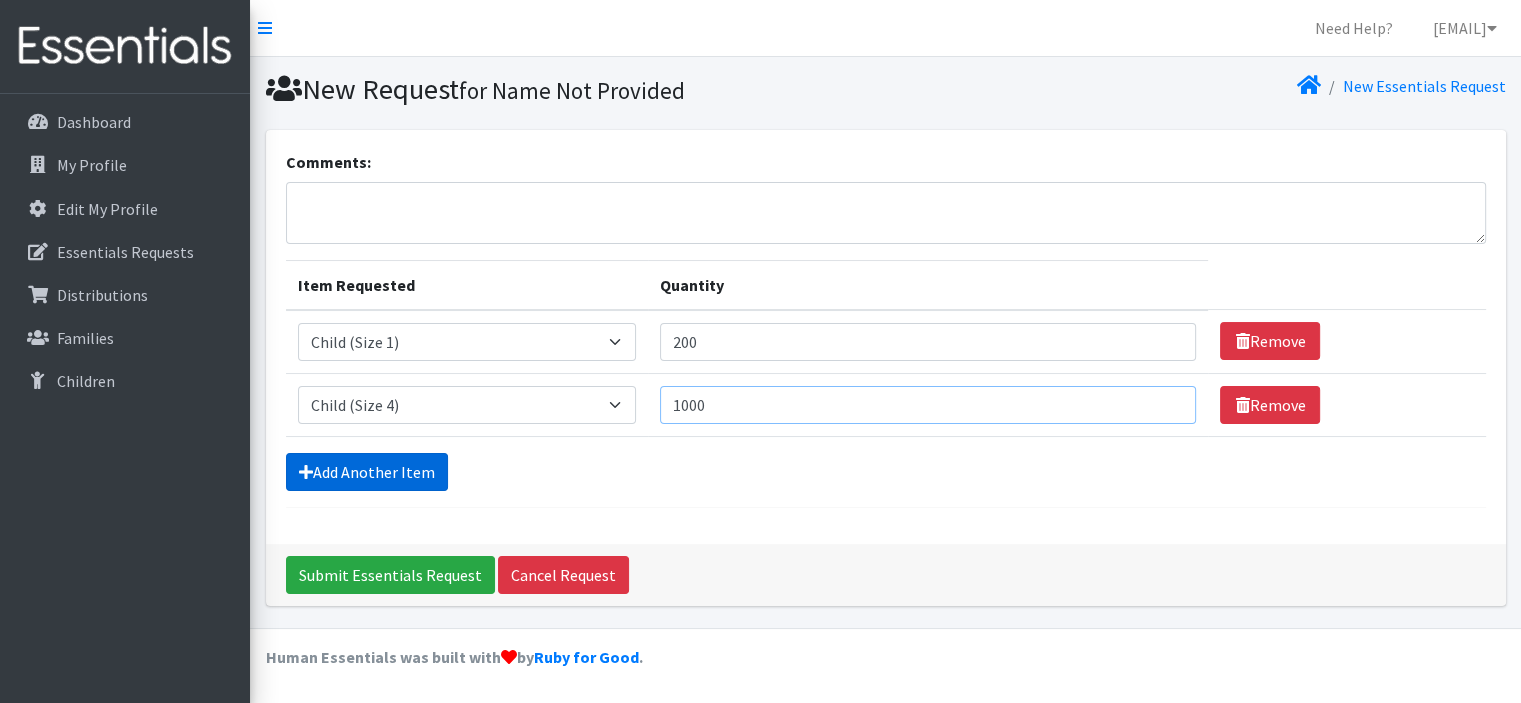 type on "1000" 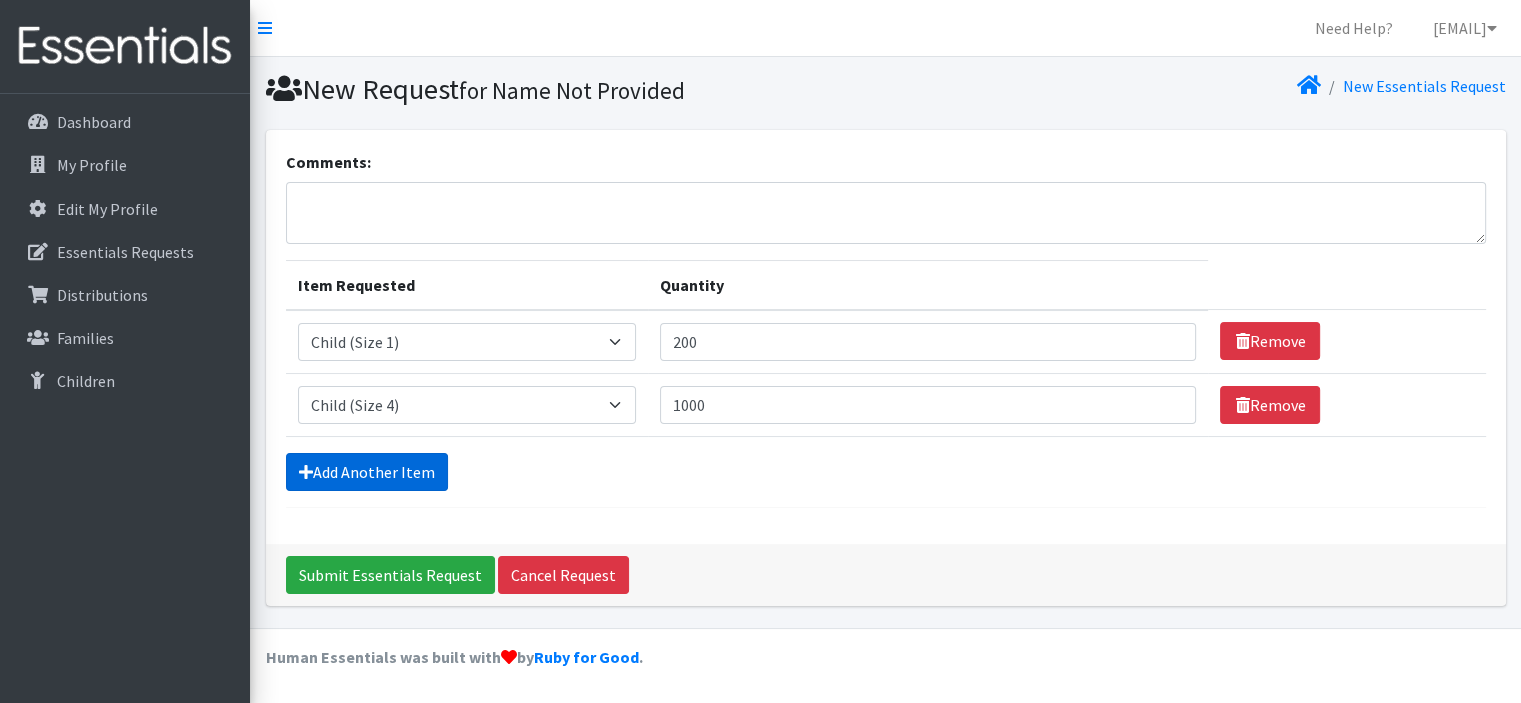 click on "Add Another Item" at bounding box center (367, 472) 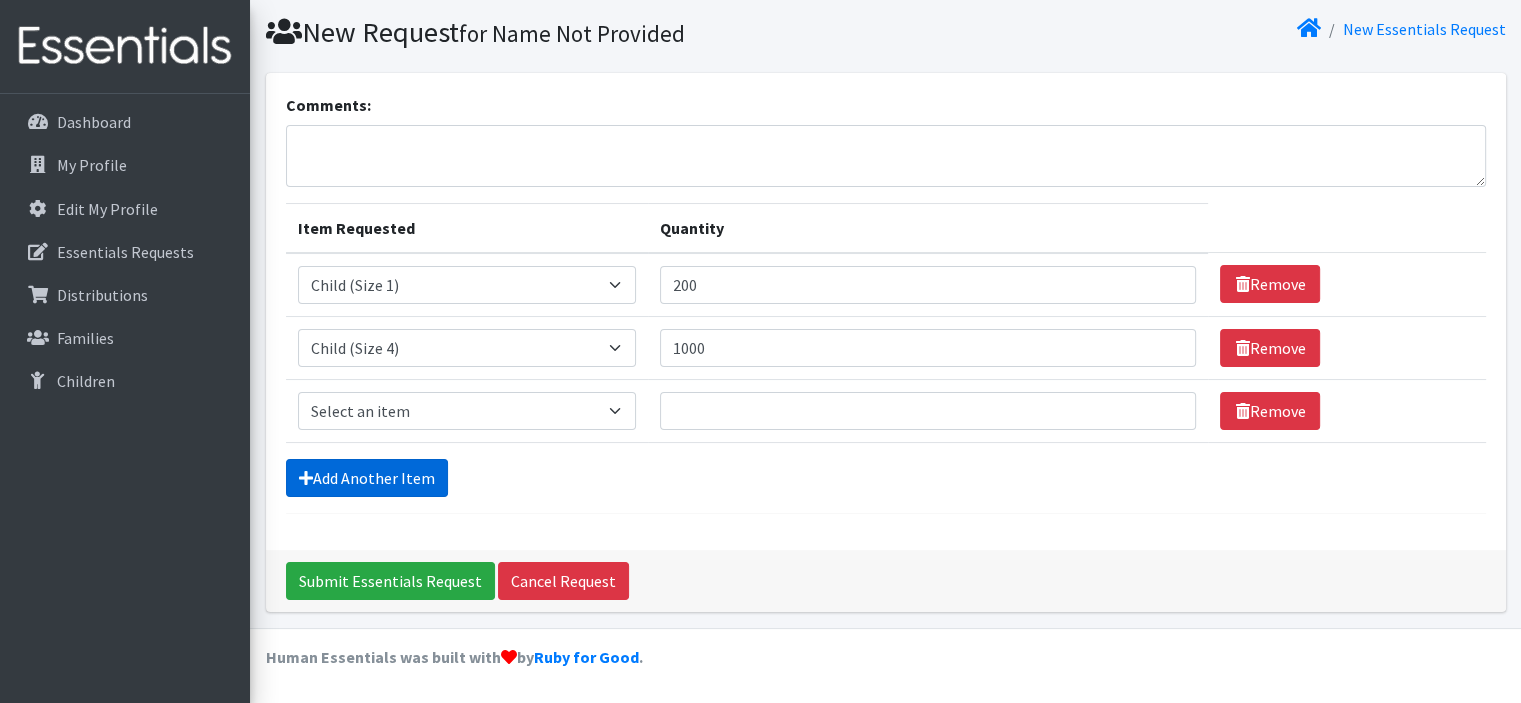 scroll, scrollTop: 287, scrollLeft: 0, axis: vertical 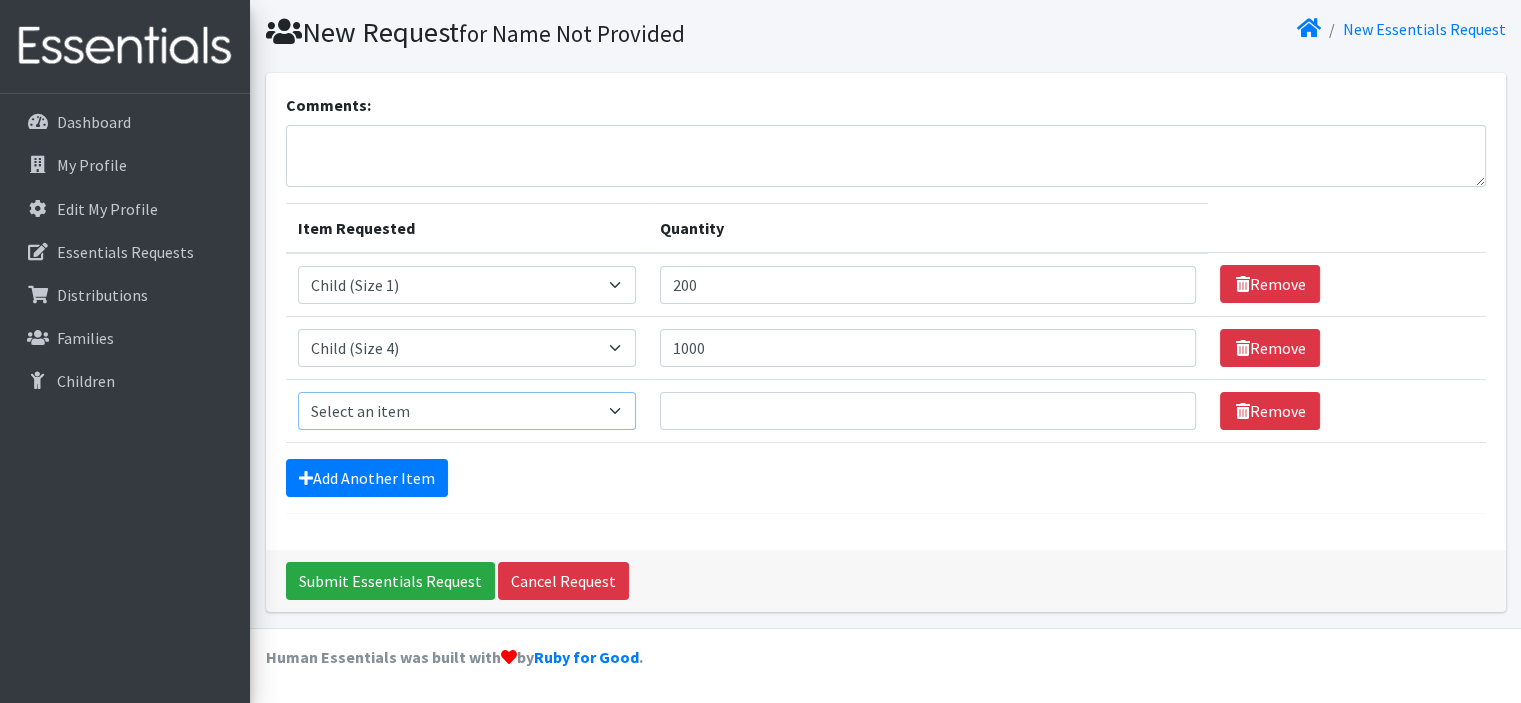 click on "Select an item
Child (Newborn)
Child (Size 1)
Child (Size 2)
Child (Size 3)
Child (Size 4)
Child (Size 5)
Child (Size 6)" at bounding box center [467, 411] 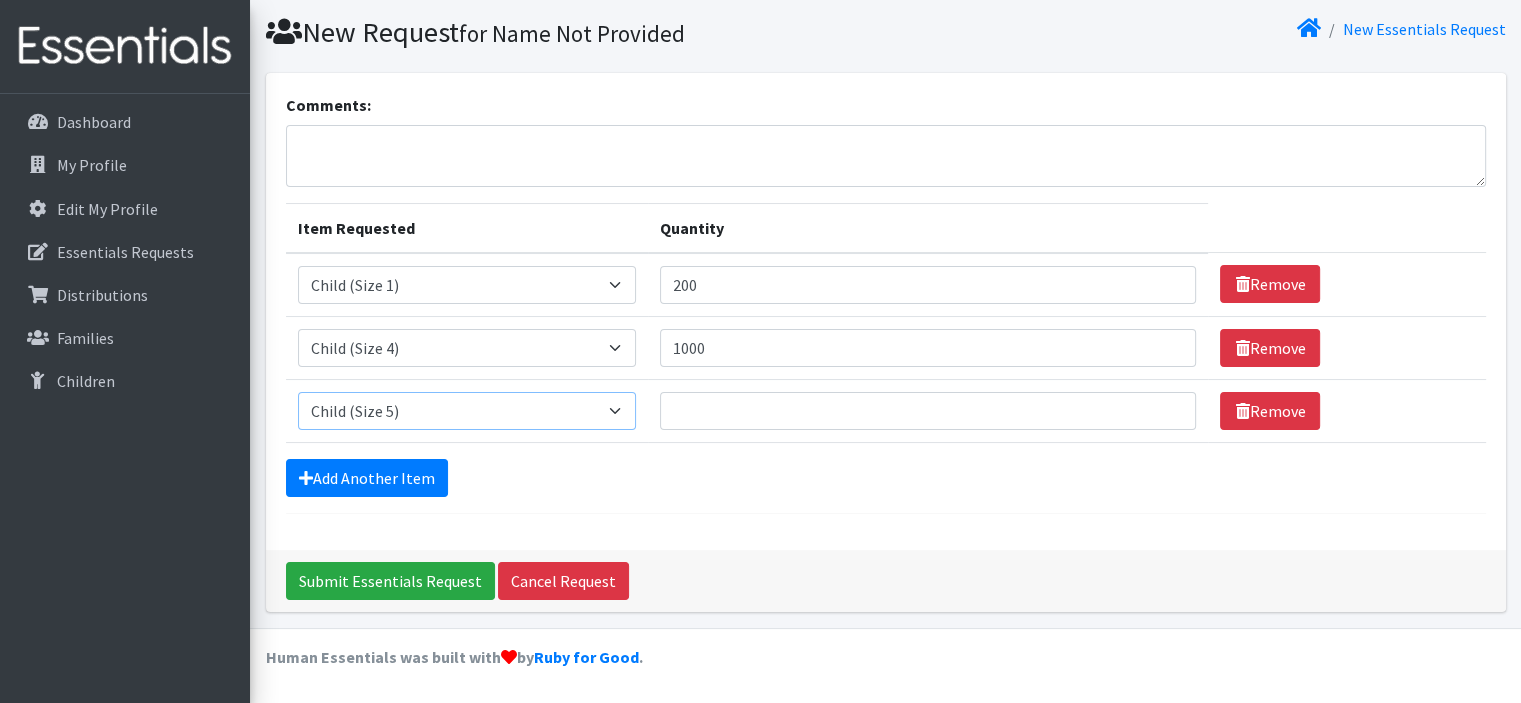 click on "Select an item
Child (Newborn)
Child (Size 1)
Child (Size 2)
Child (Size 3)
Child (Size 4)
Child (Size 5)
Child (Size 6)" at bounding box center (467, 411) 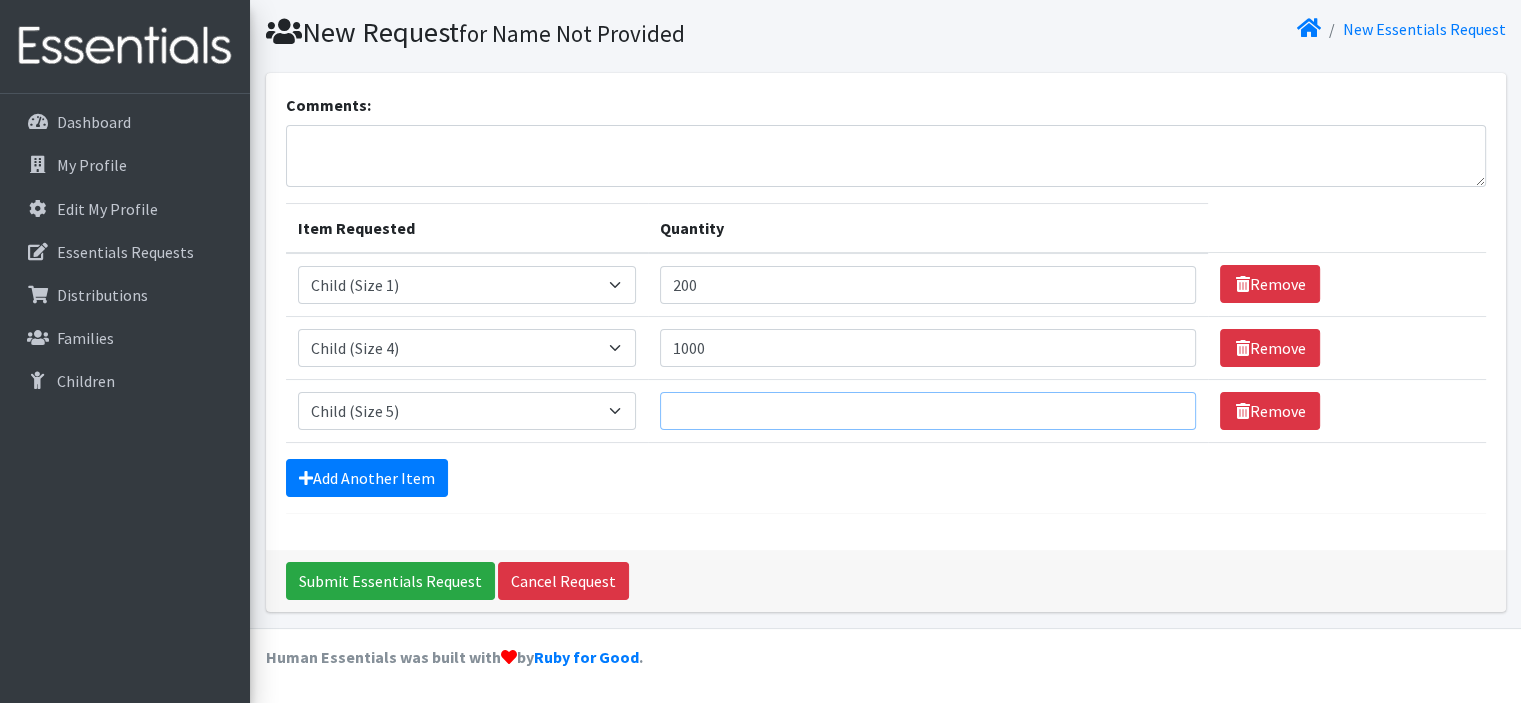 click on "Quantity" at bounding box center (928, 411) 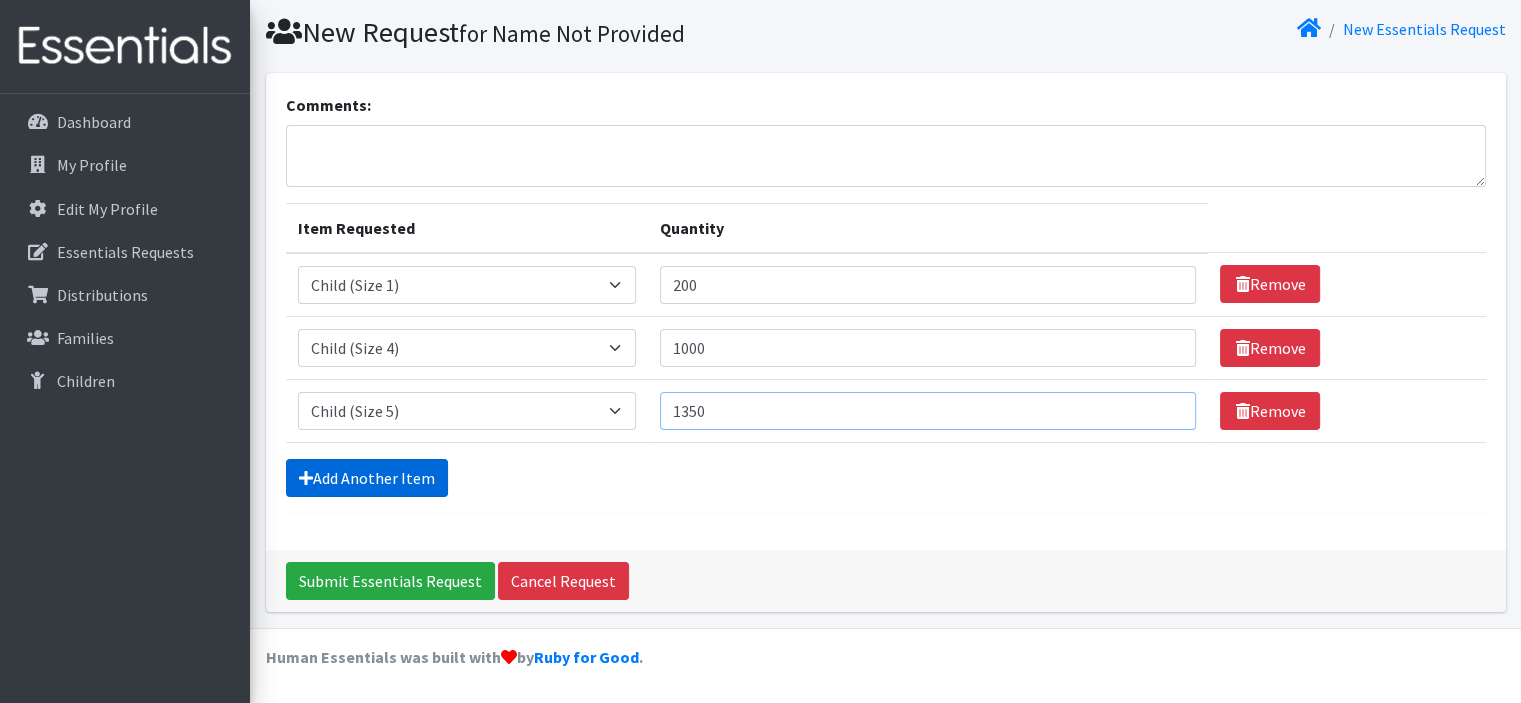 type on "1350" 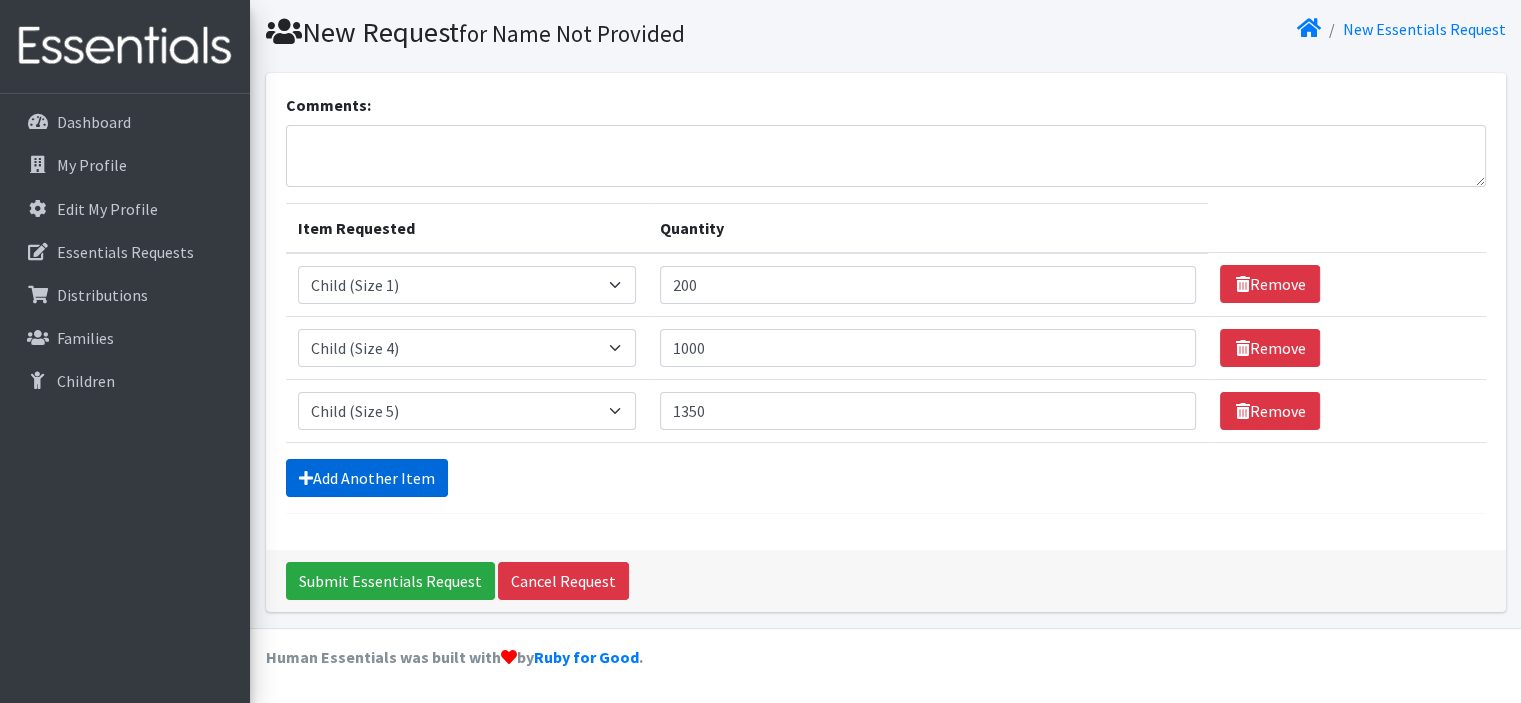 click on "Add Another Item" at bounding box center (367, 478) 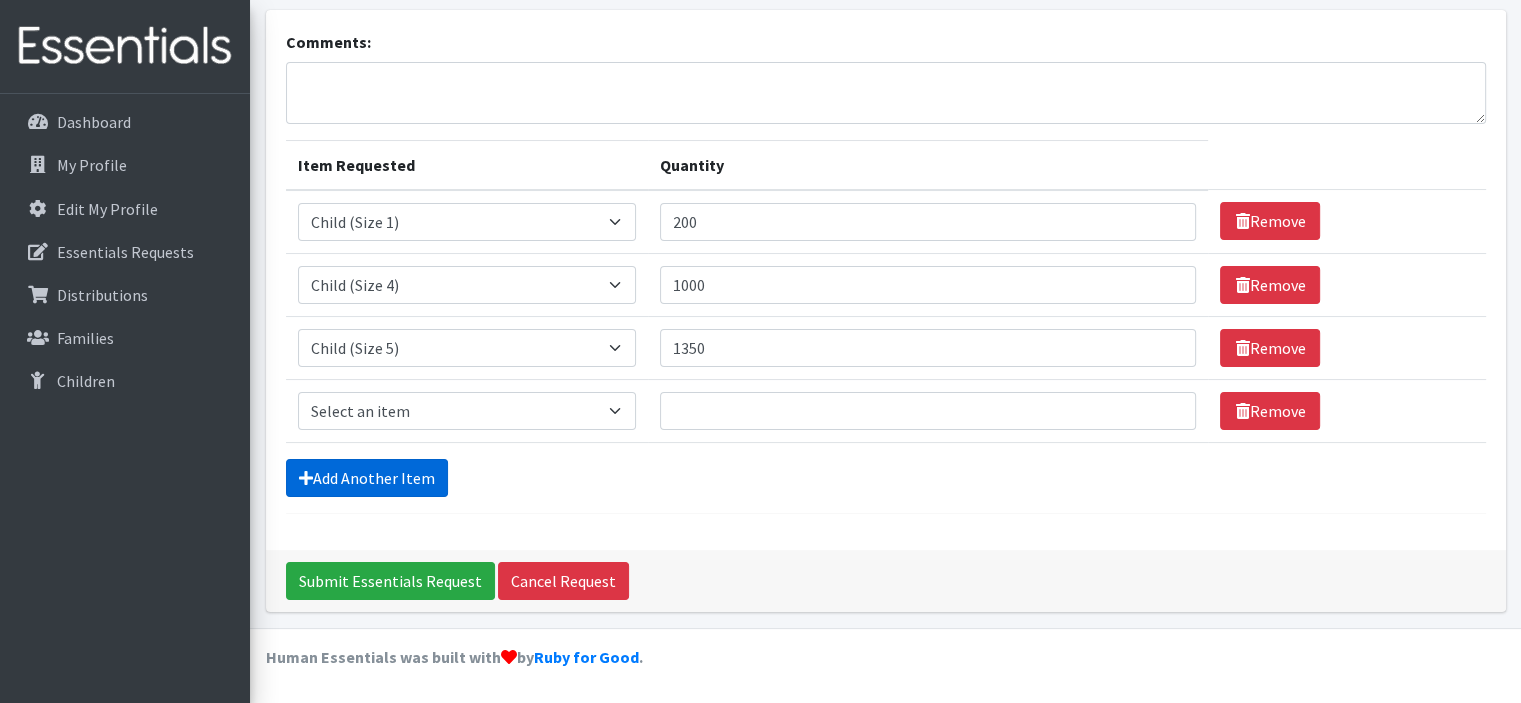 scroll, scrollTop: 394, scrollLeft: 0, axis: vertical 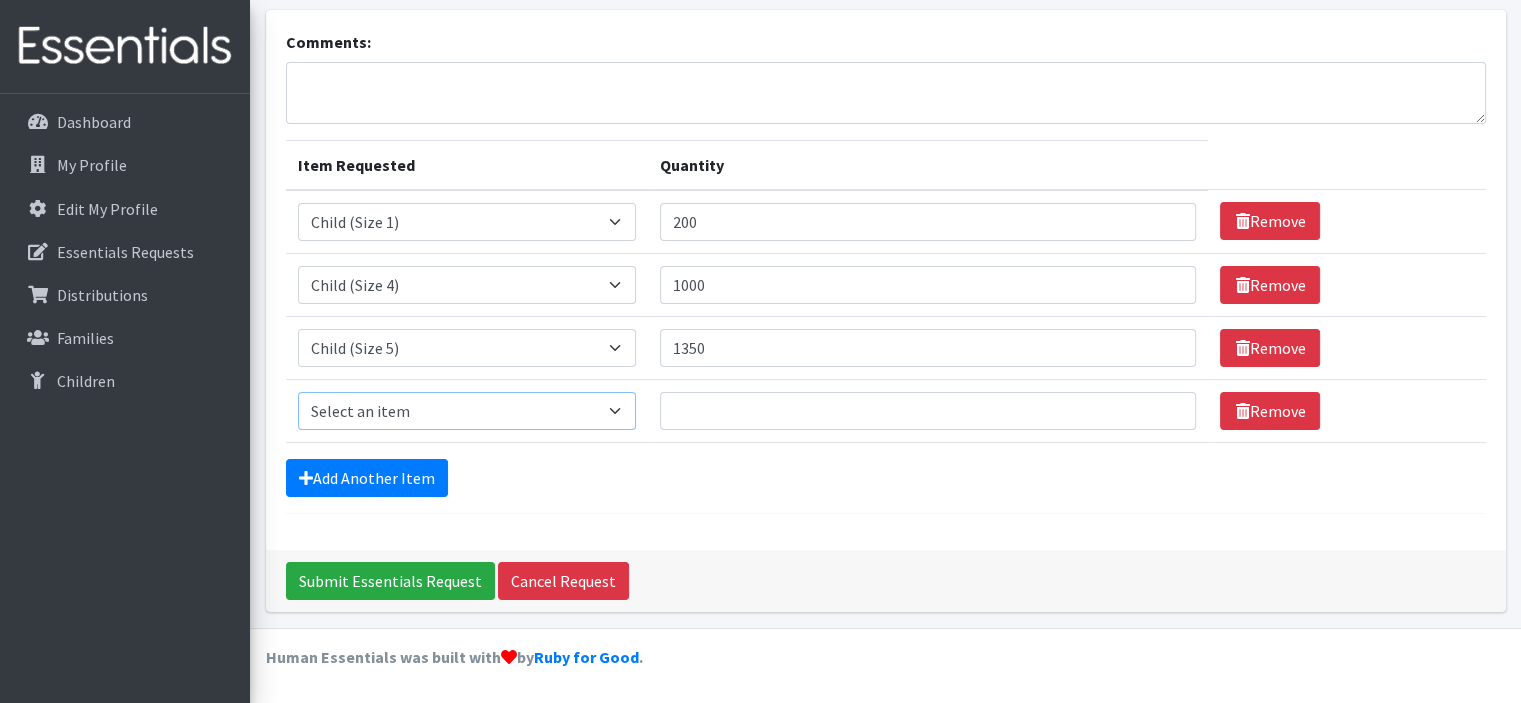 click on "Select an item
Child (Newborn)
Child (Size 1)
Child (Size 2)
Child (Size 3)
Child (Size 4)
Child (Size 5)
Child (Size 6)" at bounding box center (467, 411) 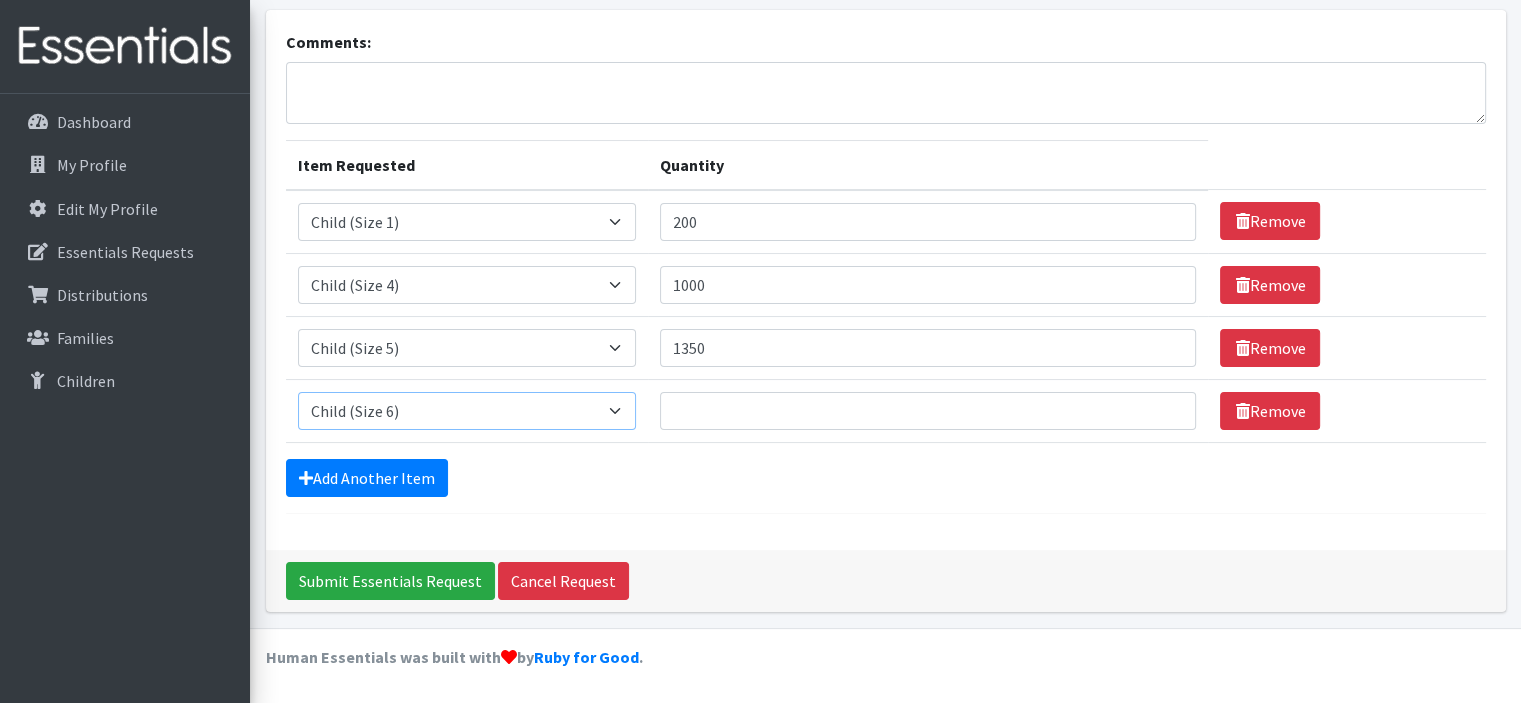 click on "Select an item
Child (Newborn)
Child (Size 1)
Child (Size 2)
Child (Size 3)
Child (Size 4)
Child (Size 5)
Child (Size 6)" at bounding box center (467, 411) 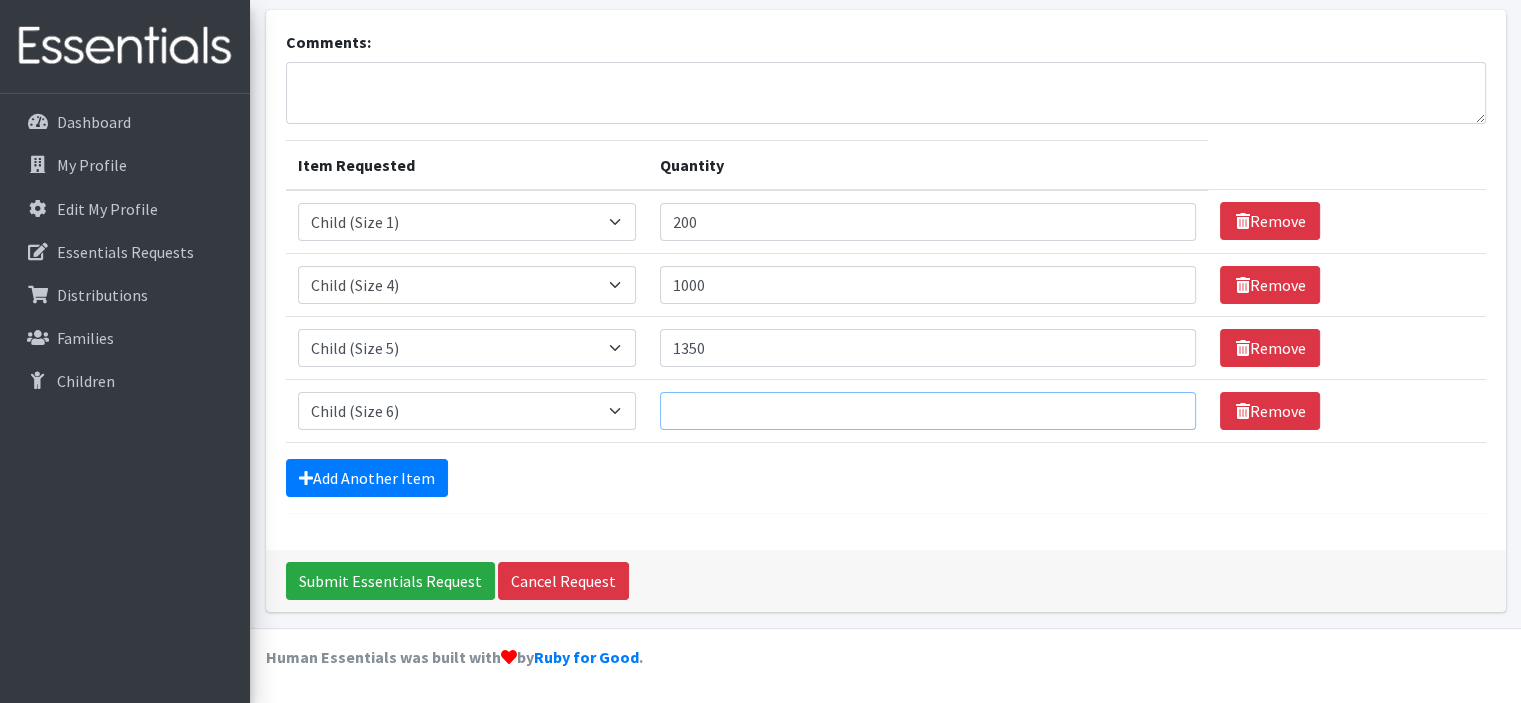click on "Quantity" at bounding box center (928, 411) 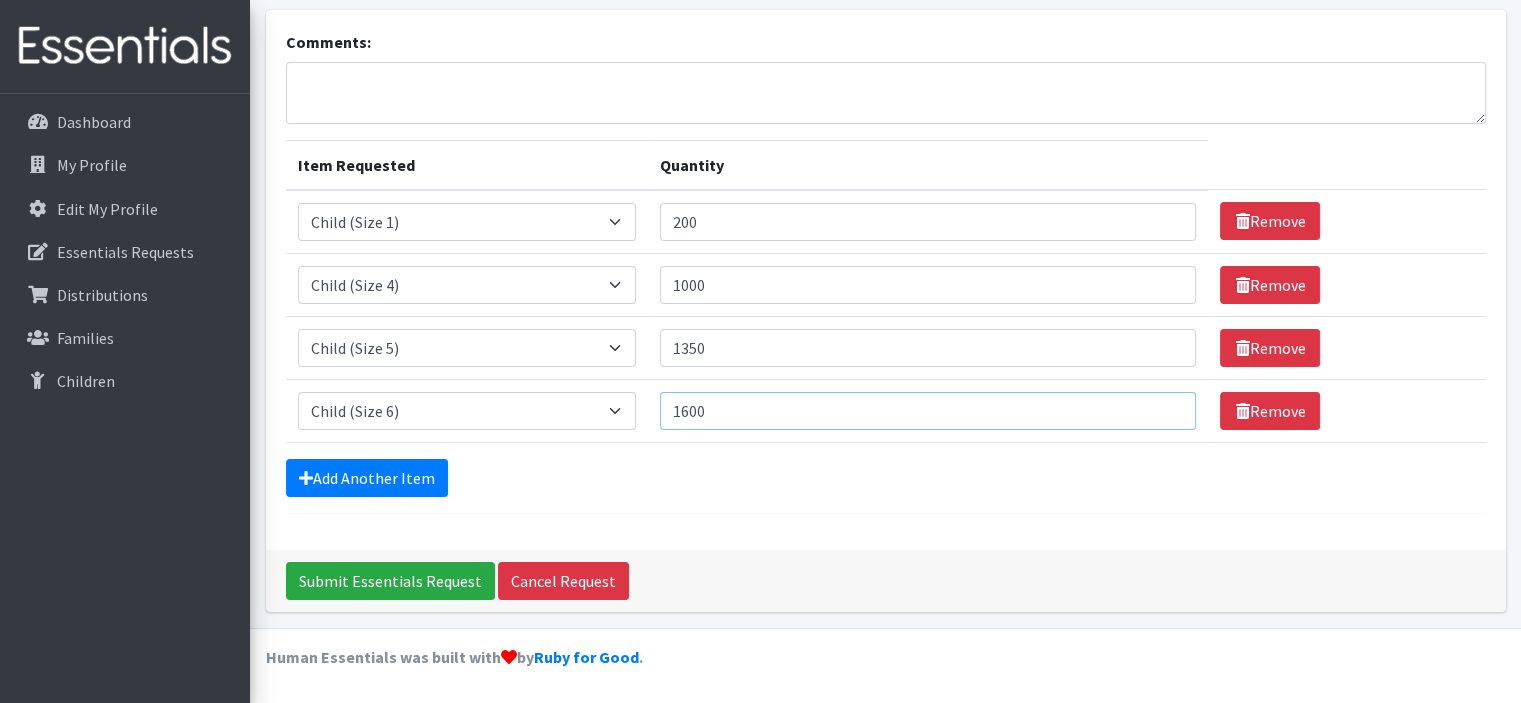 type on "1600" 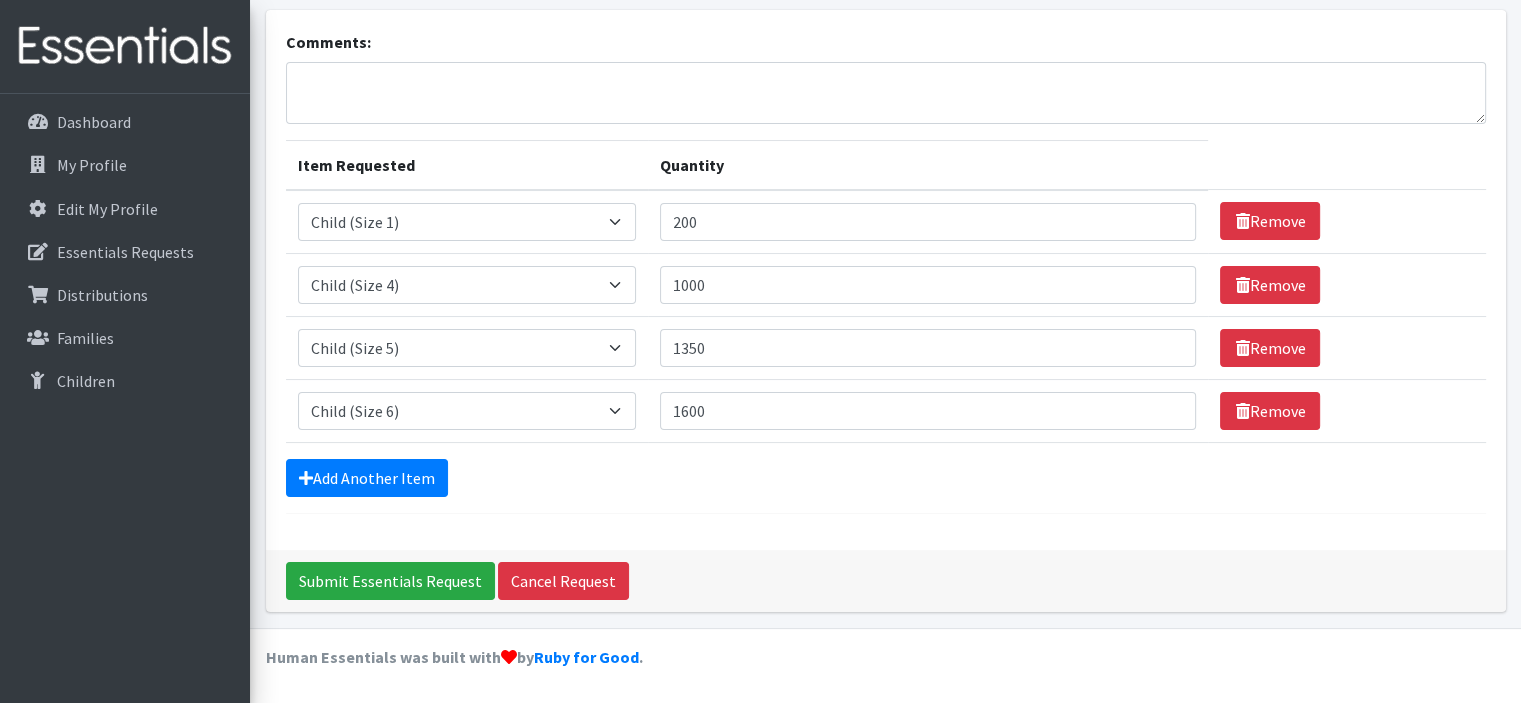 click on "Add Another Item" at bounding box center [886, 478] 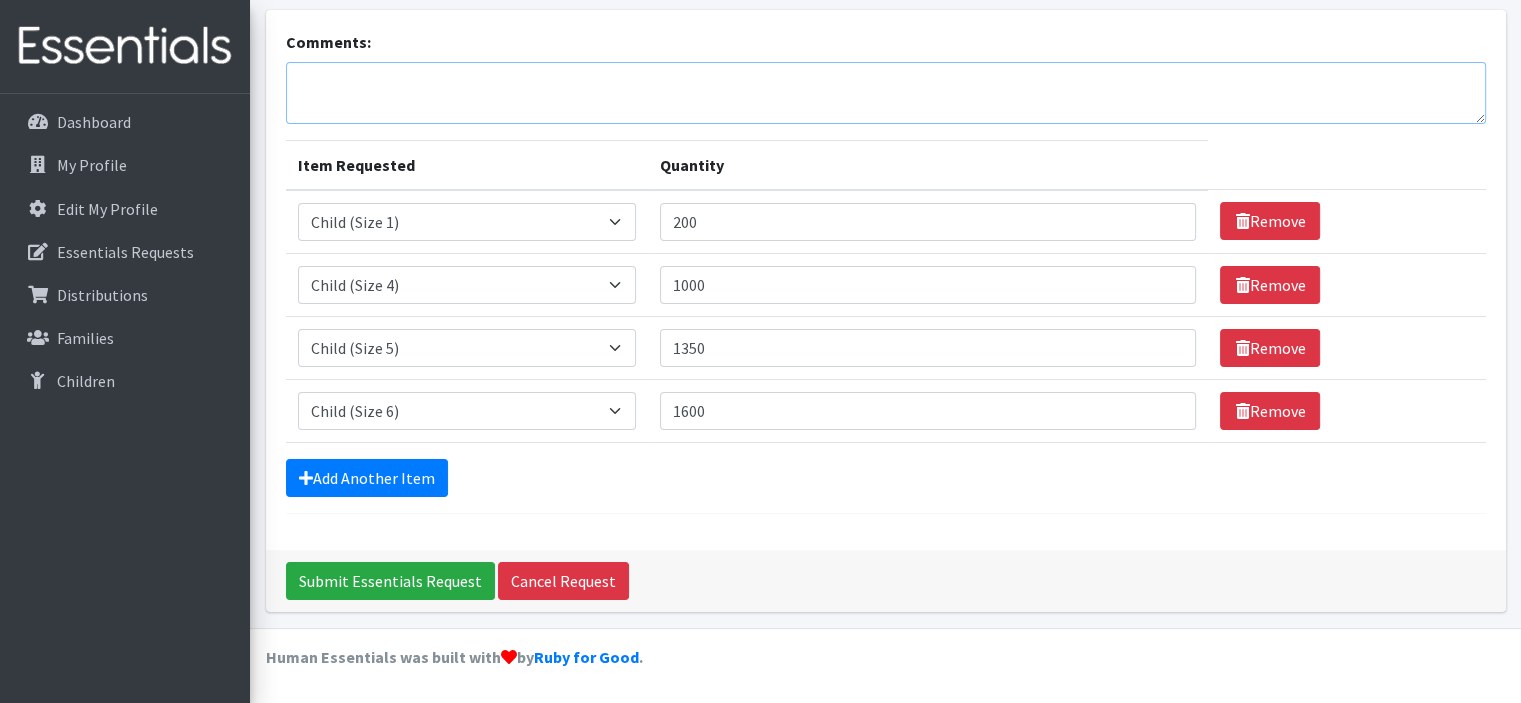 click on "Comments:" at bounding box center [886, 93] 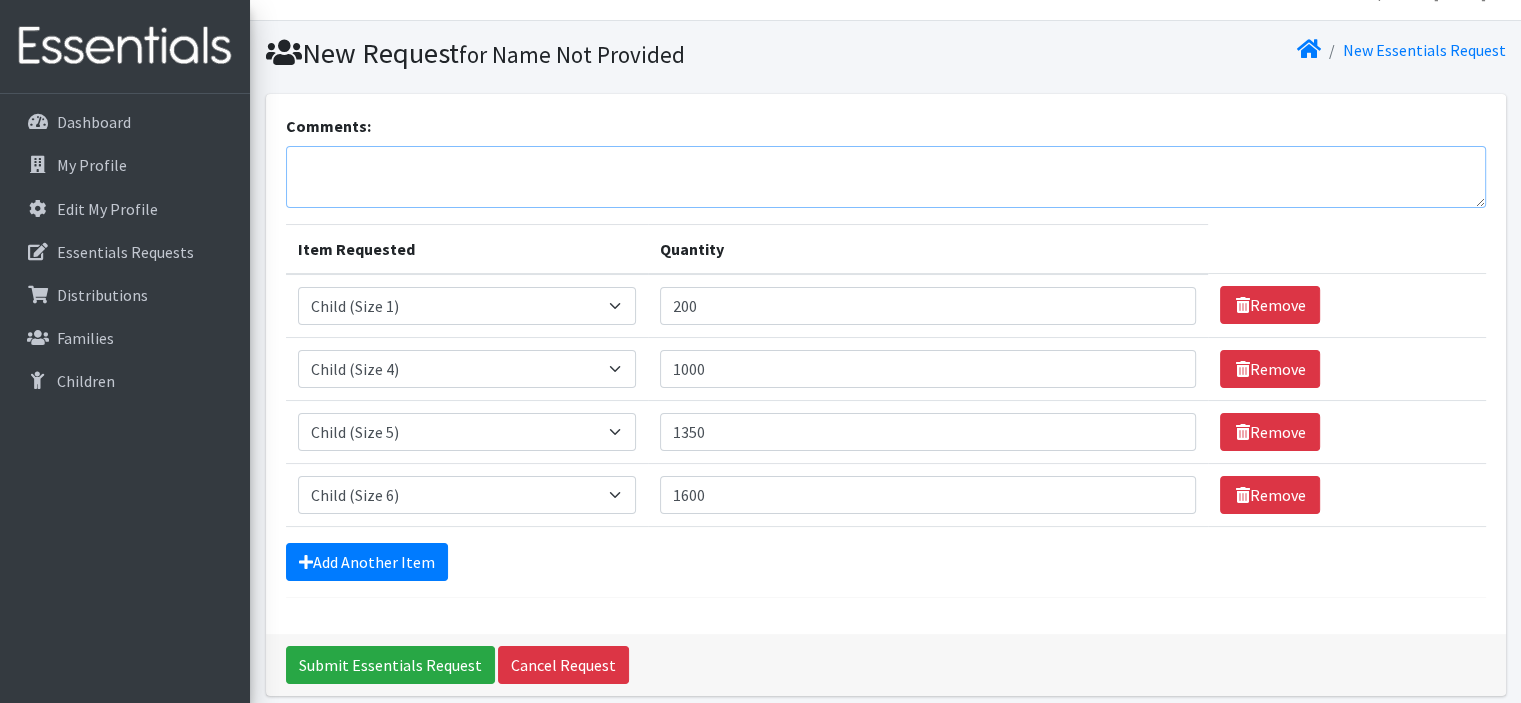 scroll, scrollTop: 0, scrollLeft: 0, axis: both 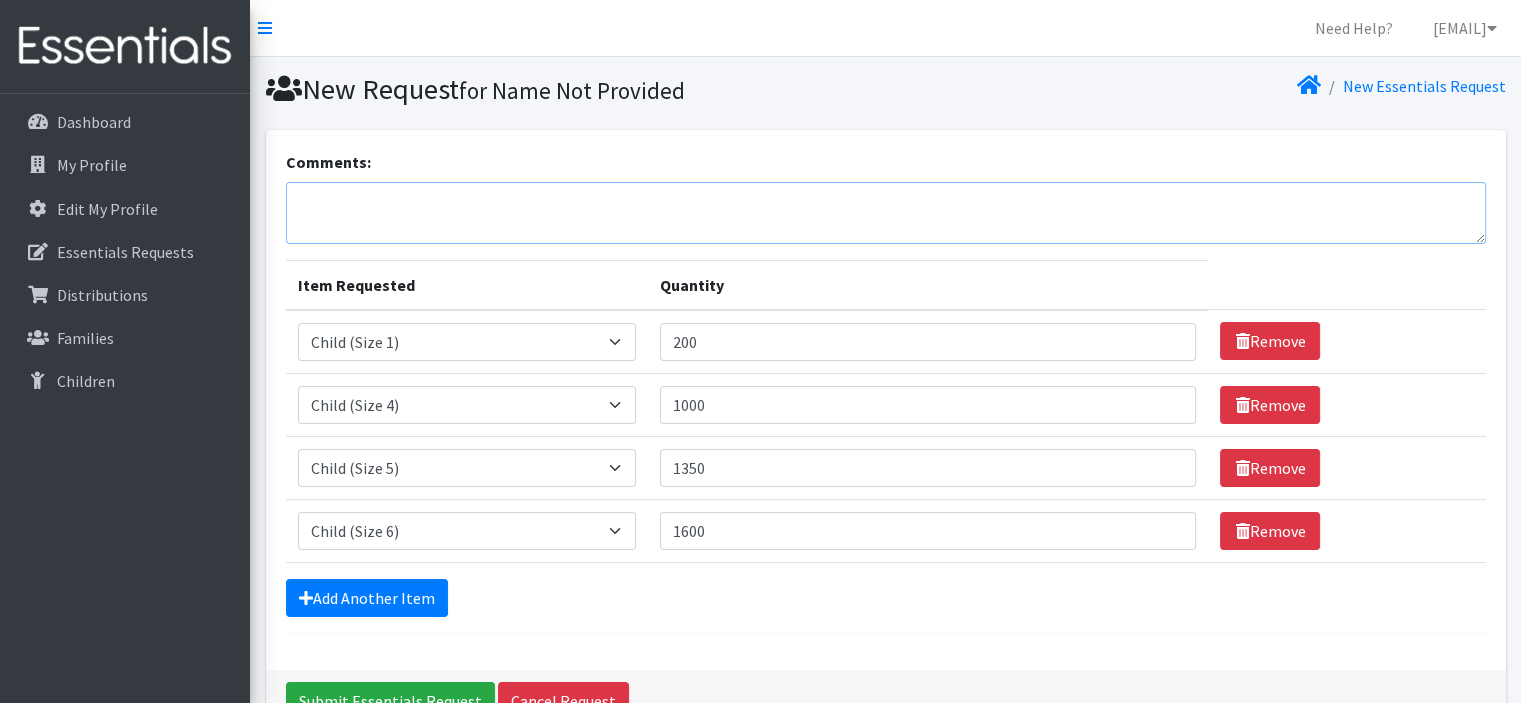 click on "Comments:" at bounding box center [886, 213] 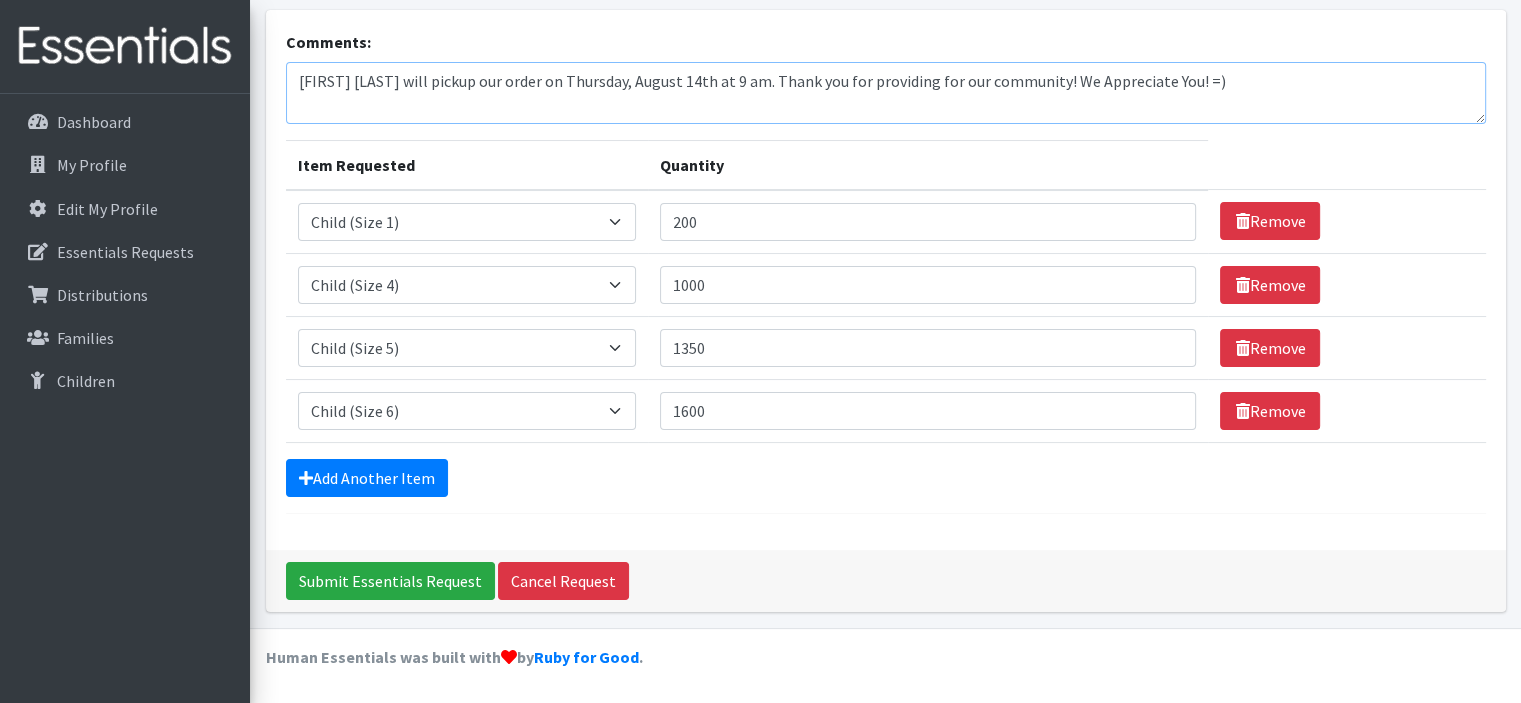 scroll, scrollTop: 366, scrollLeft: 0, axis: vertical 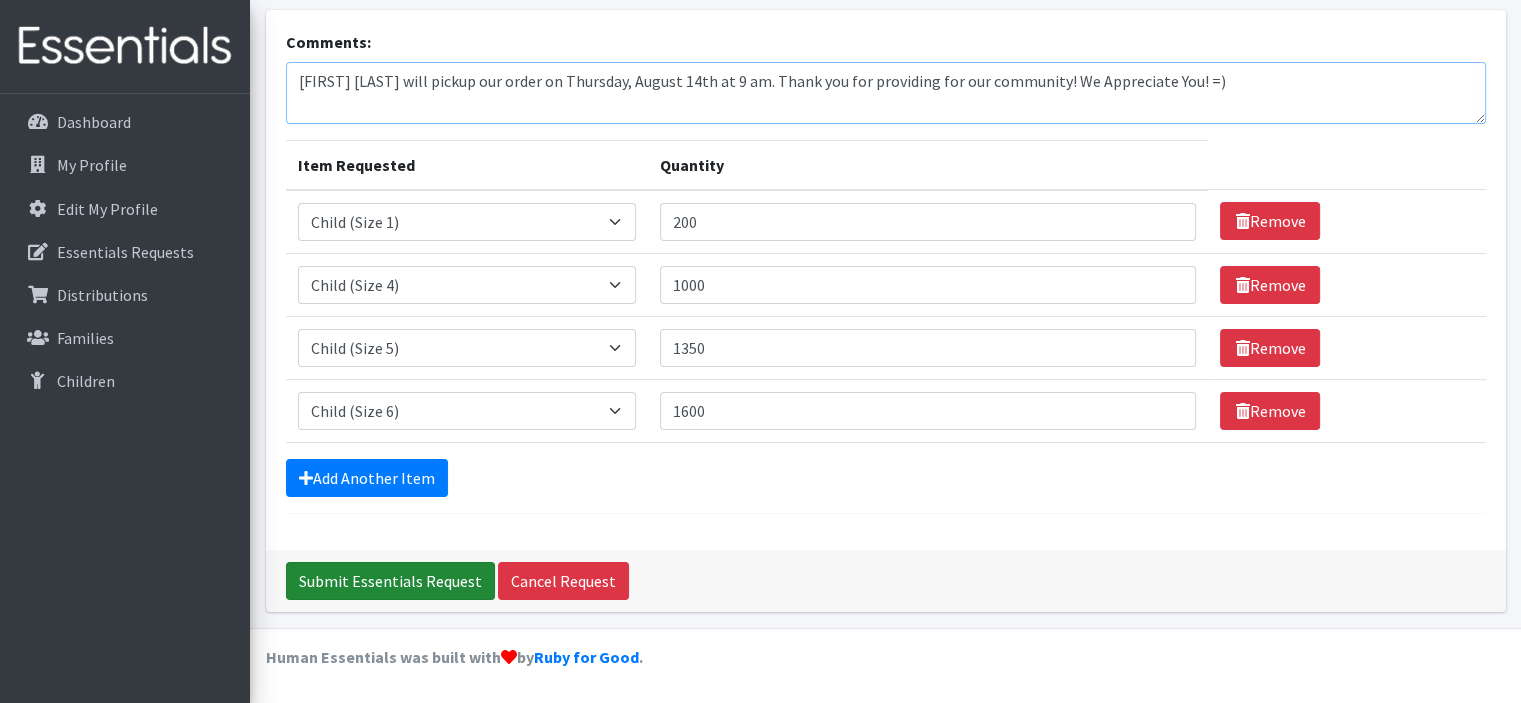 type on "[FIRST] [LAST] will pickup our order on Thursday, August 14th at 9 am. Thank you for providing for our community! We Appreciate You! =)" 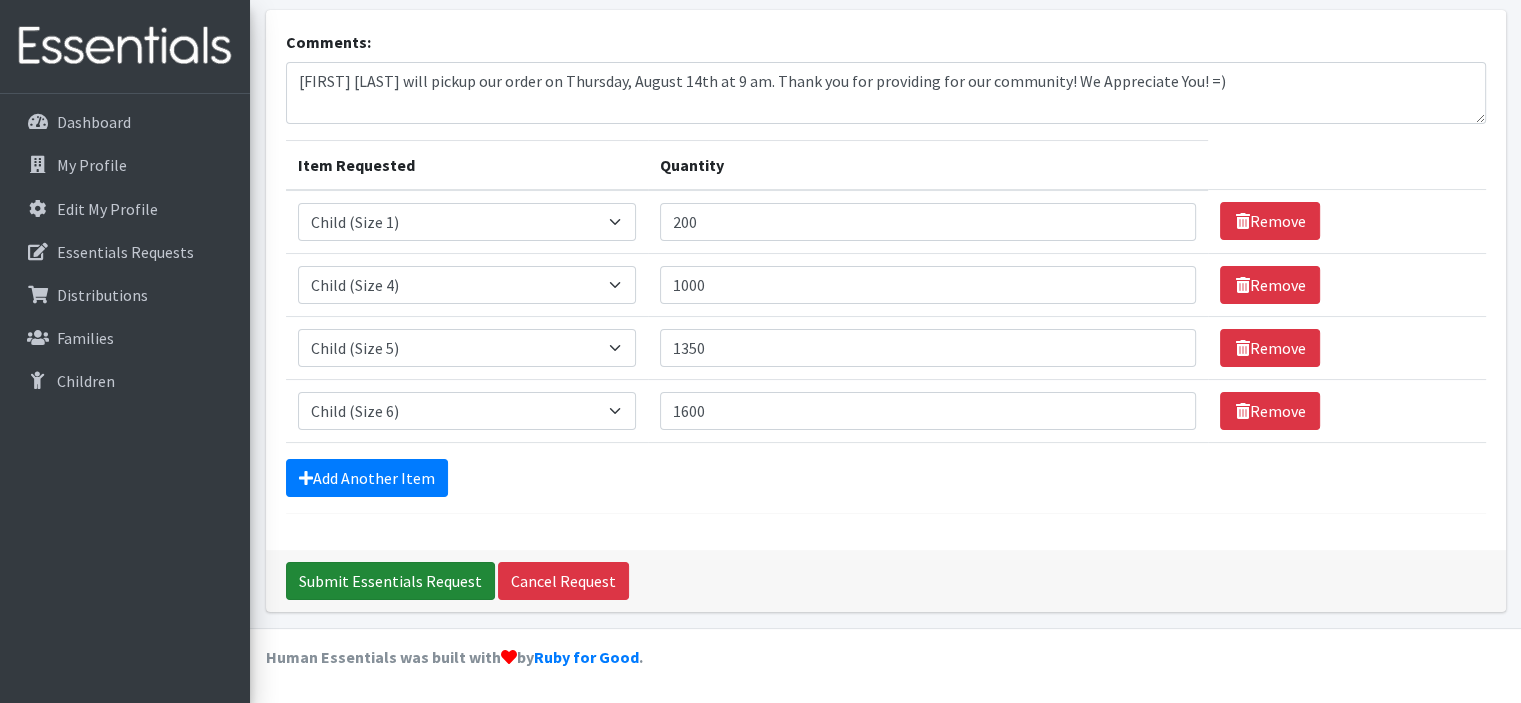 click on "Submit Essentials Request" at bounding box center (390, 581) 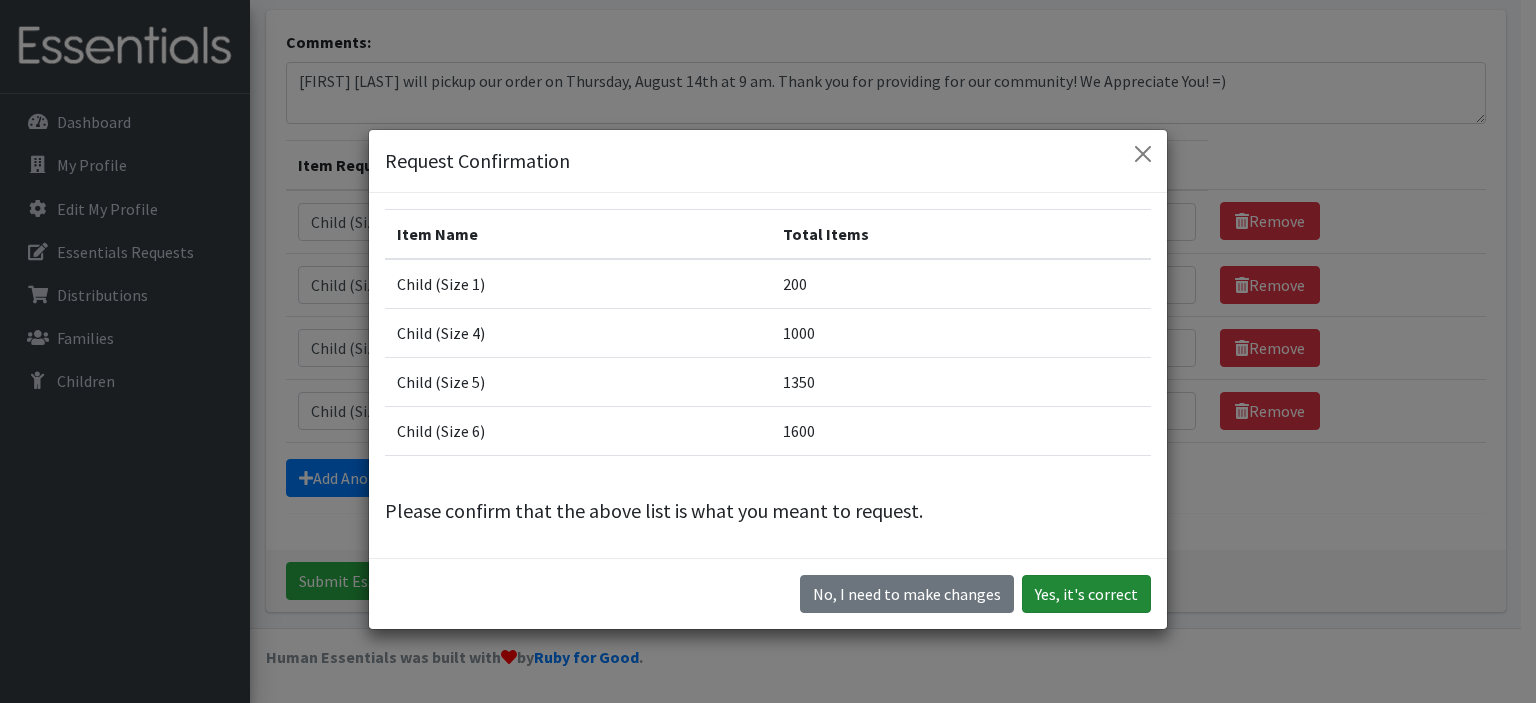 click on "Yes, it's correct" at bounding box center (1086, 594) 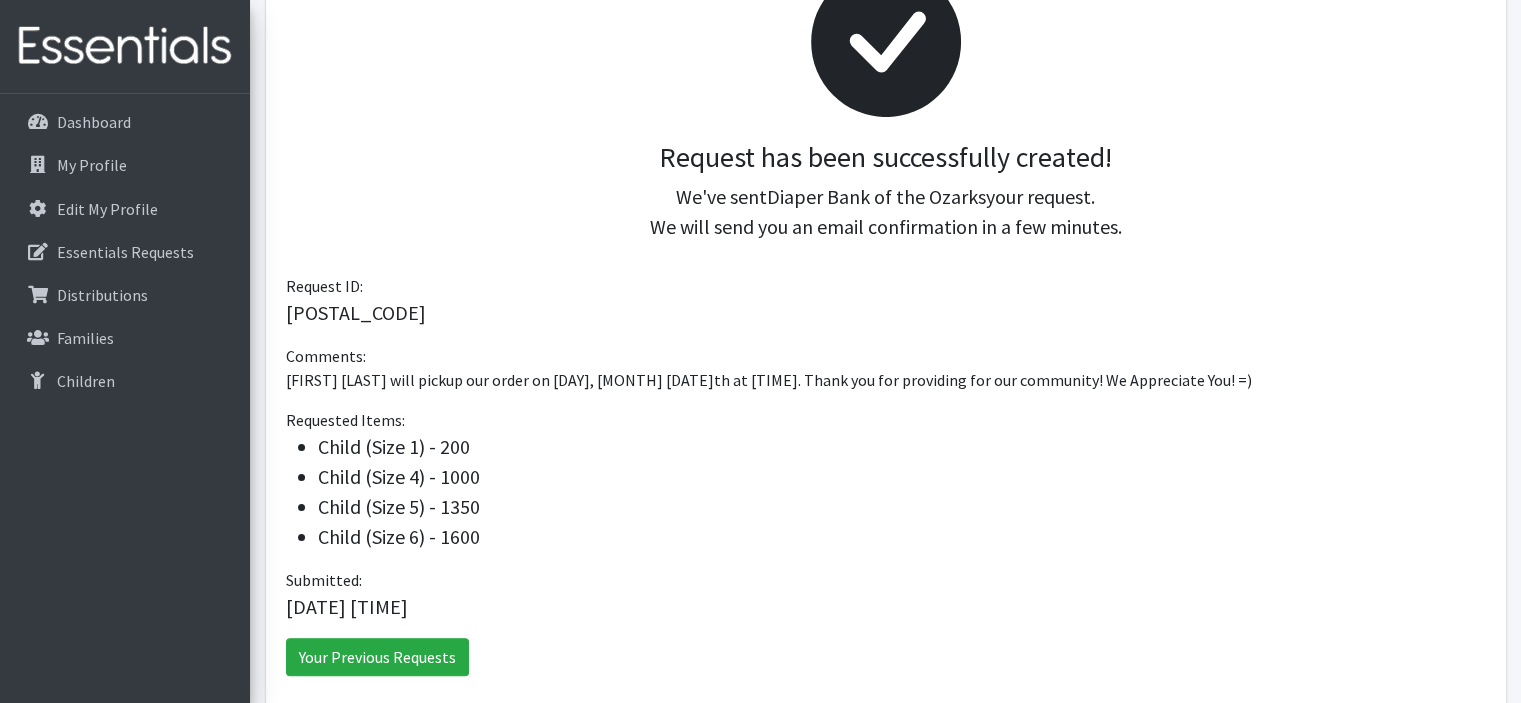 scroll, scrollTop: 366, scrollLeft: 0, axis: vertical 